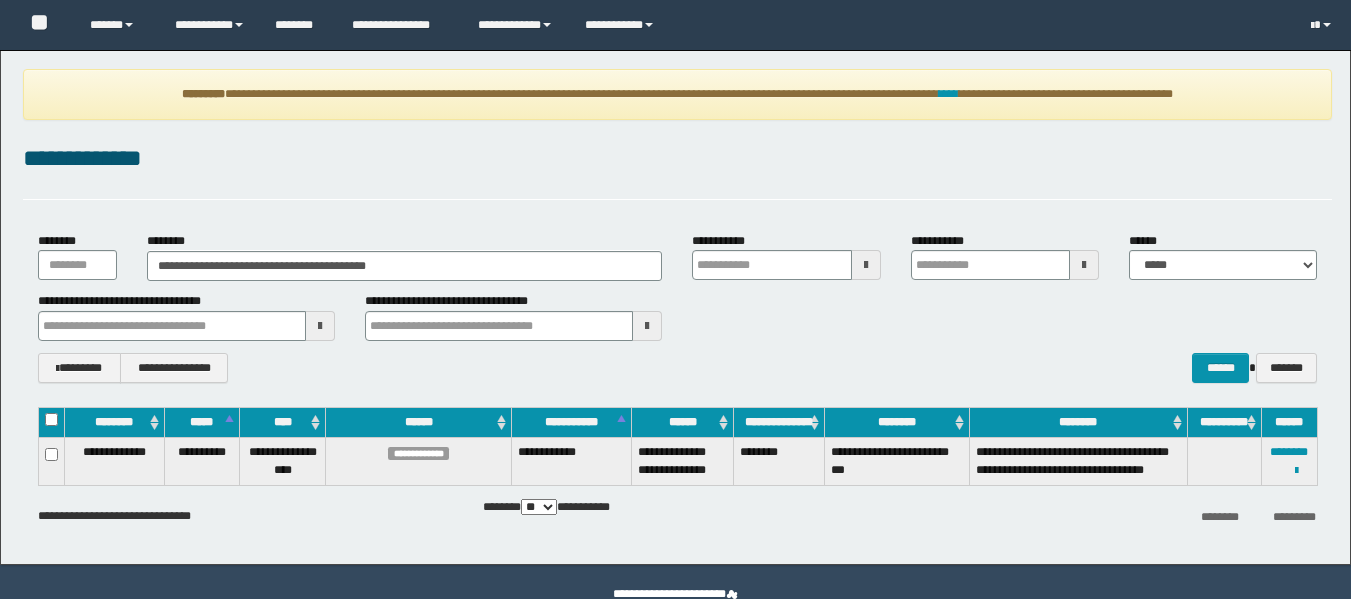 scroll, scrollTop: 0, scrollLeft: 0, axis: both 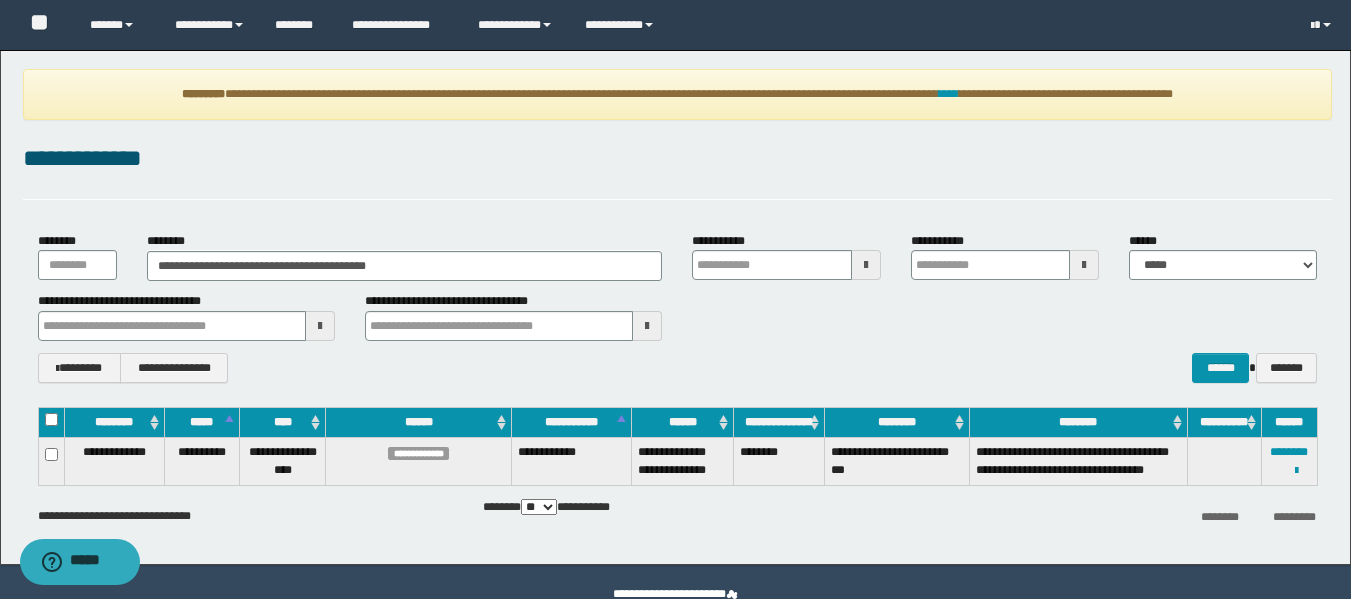 click on "**********" at bounding box center [405, 266] 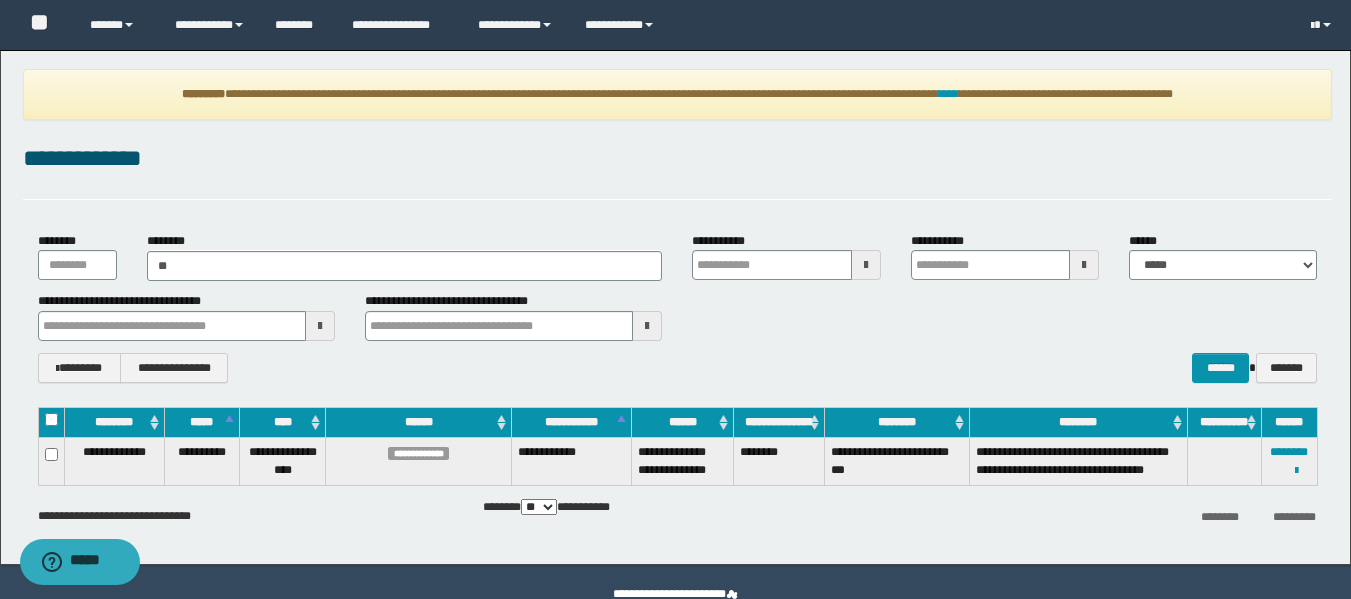 type on "*" 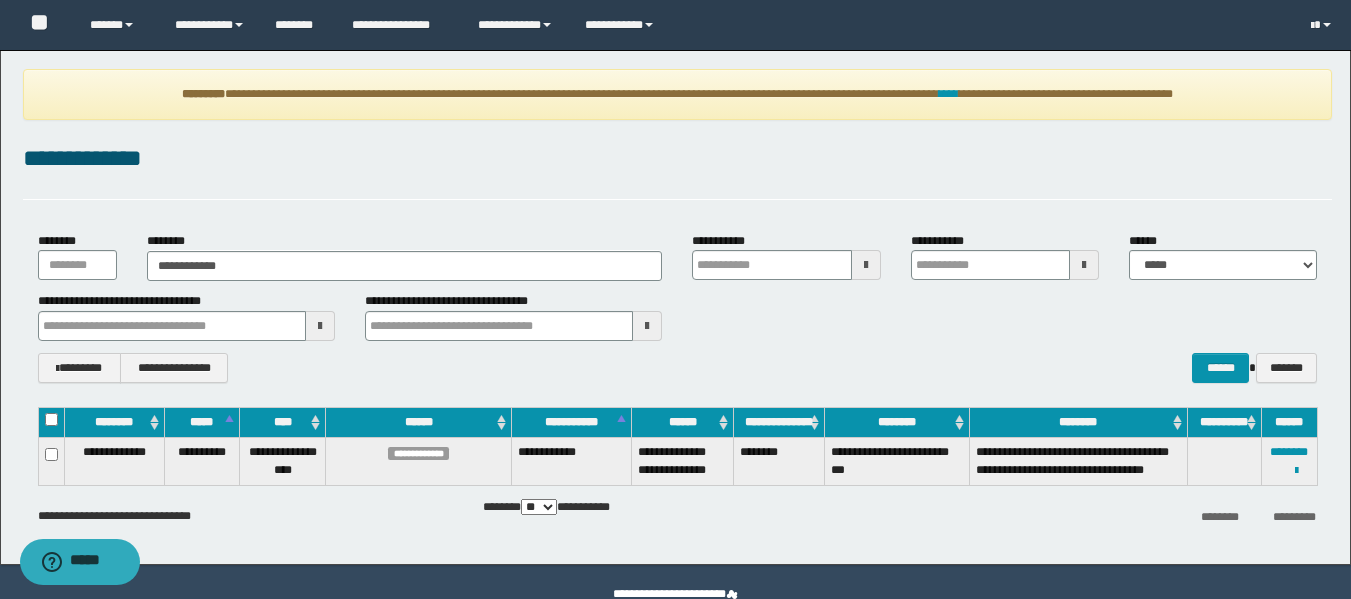 type on "**********" 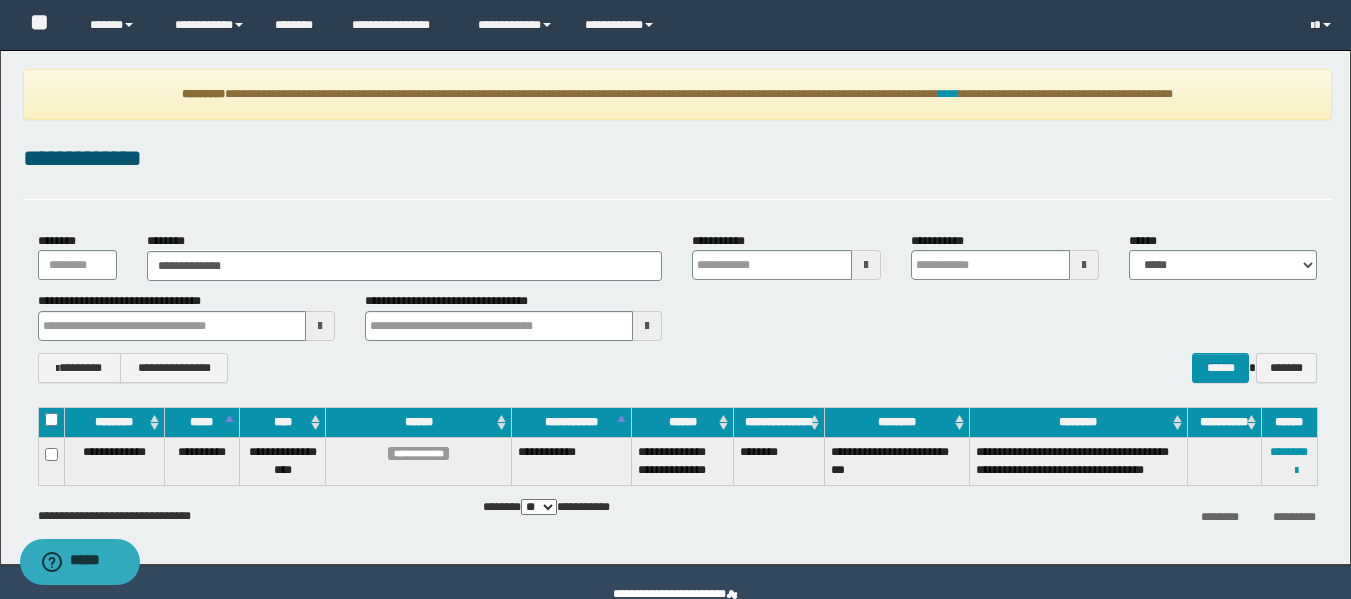 type on "**********" 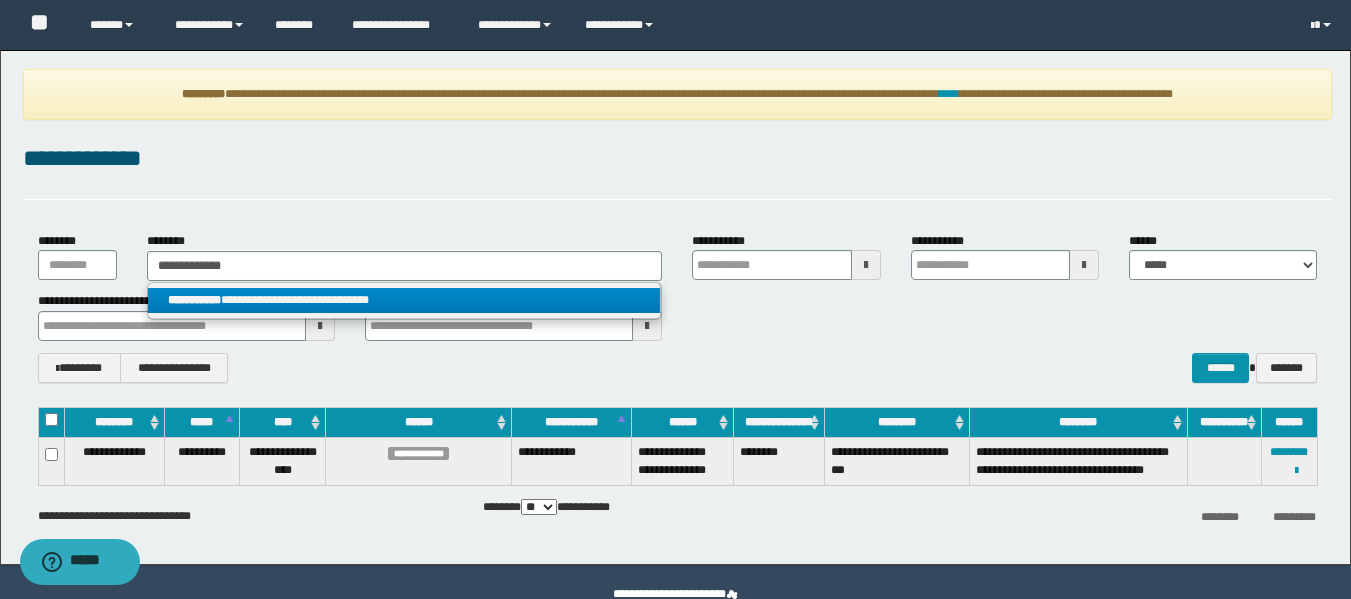type on "**********" 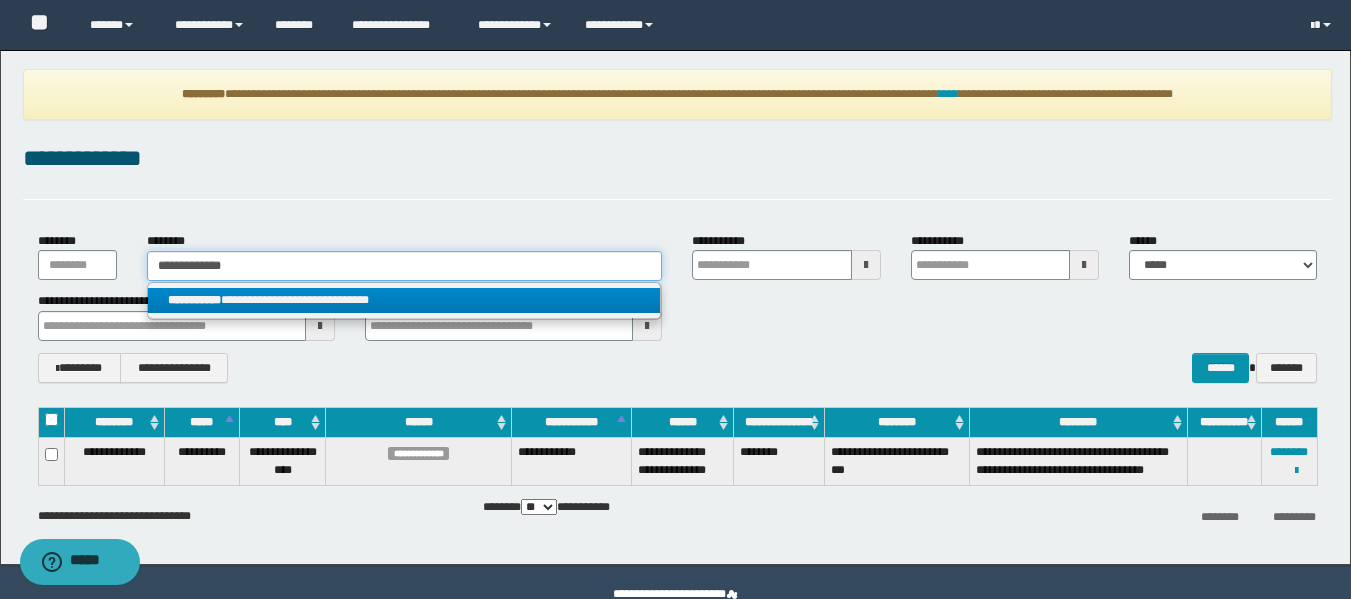 type 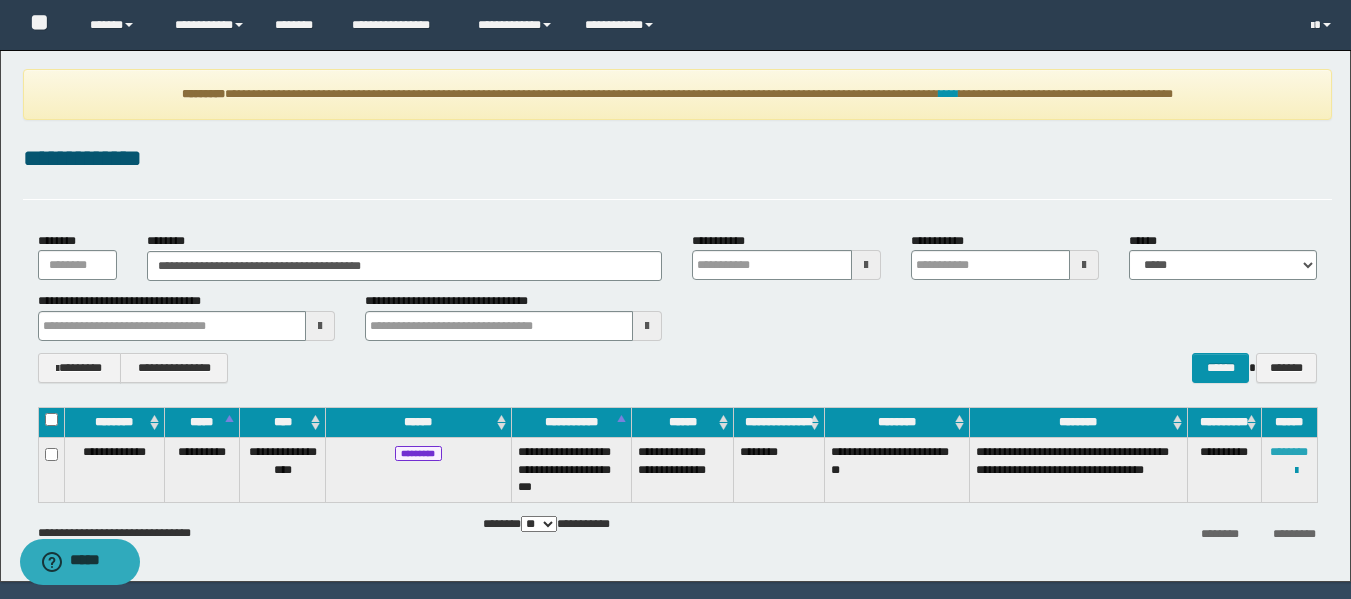 click on "********" at bounding box center [1289, 452] 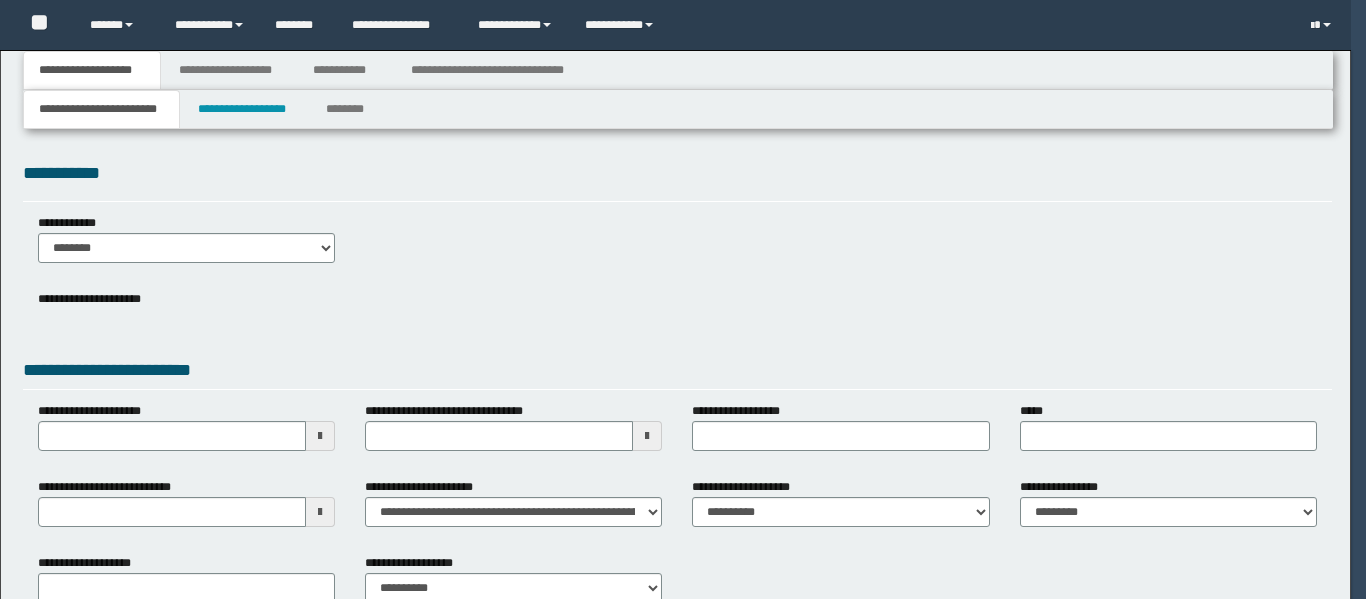 type 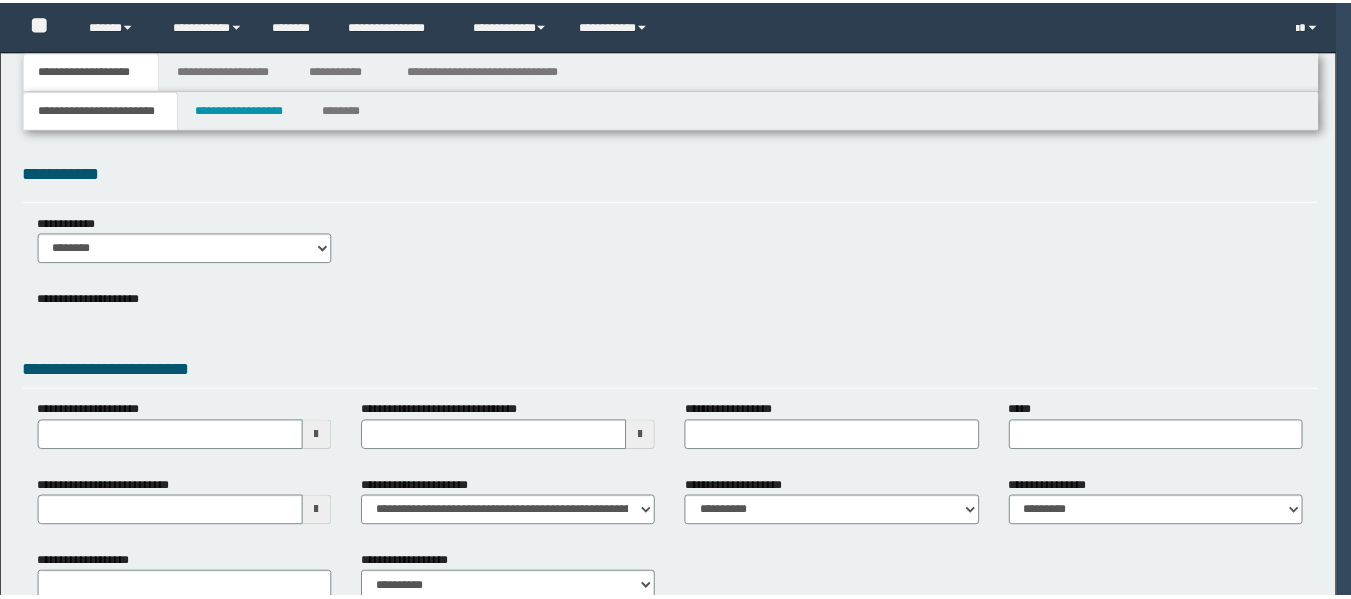 scroll, scrollTop: 0, scrollLeft: 0, axis: both 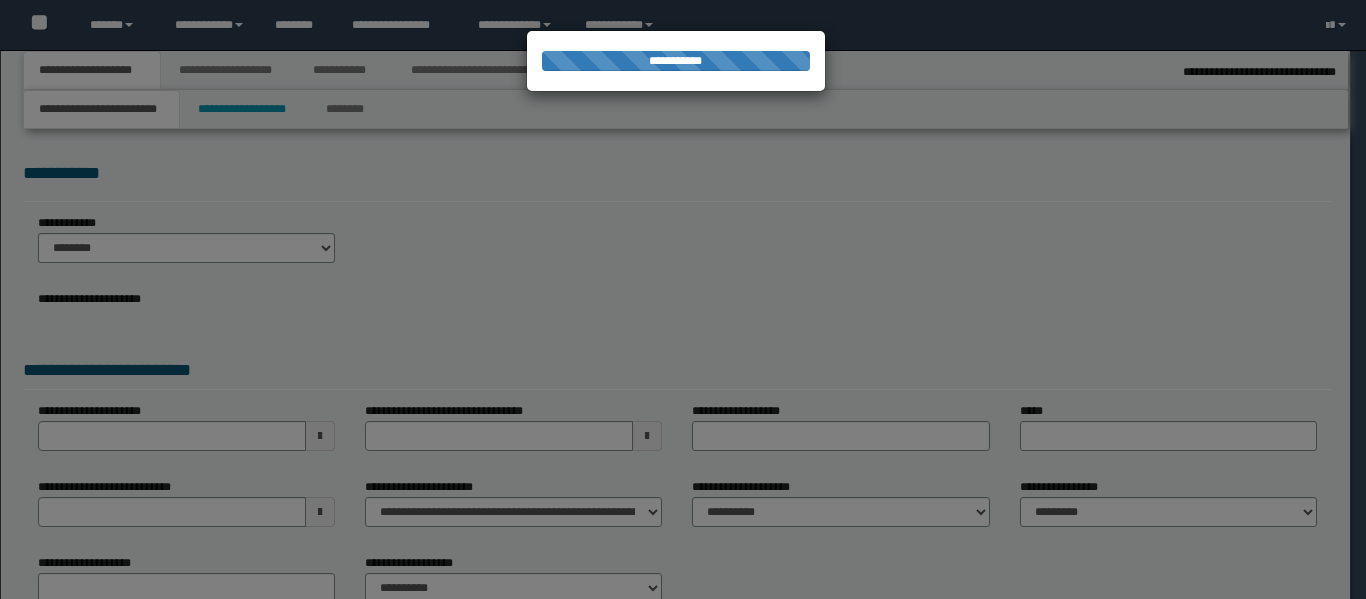 type on "**********" 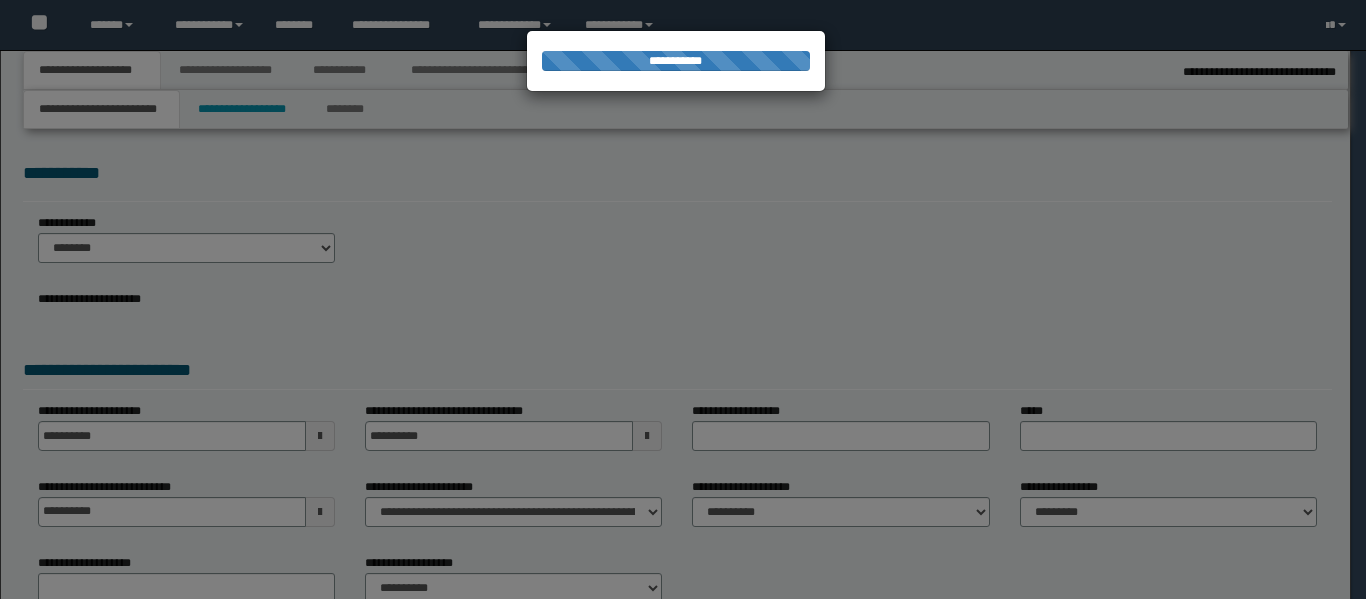 select on "**" 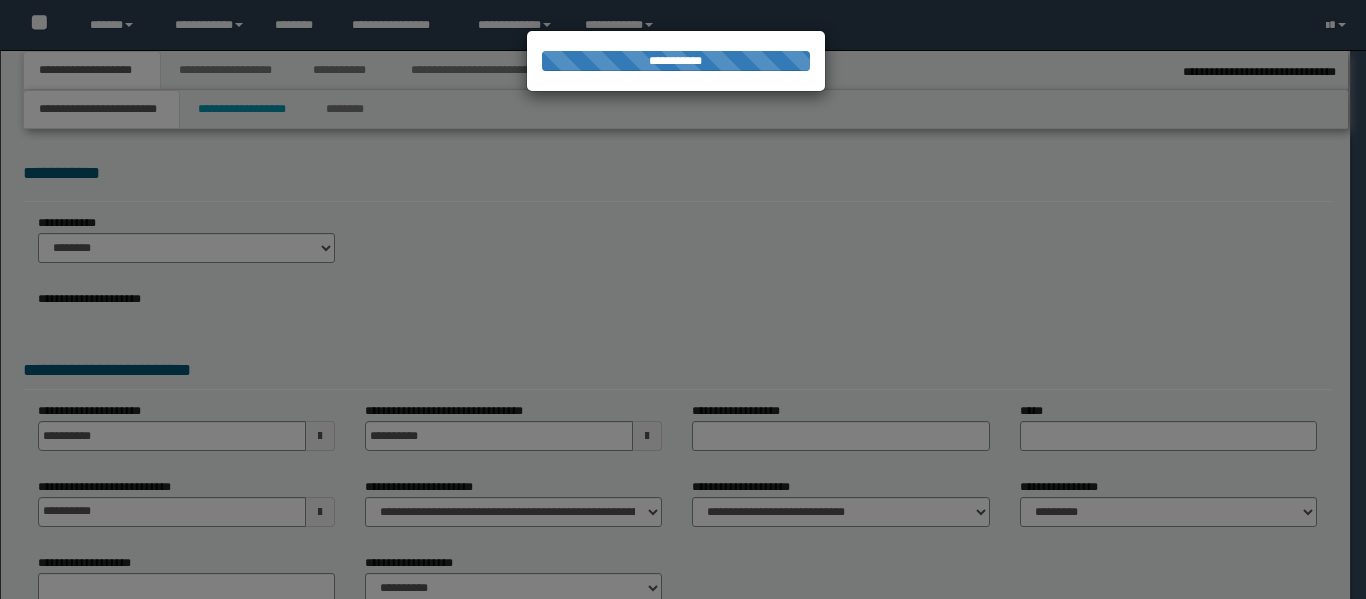 type on "**********" 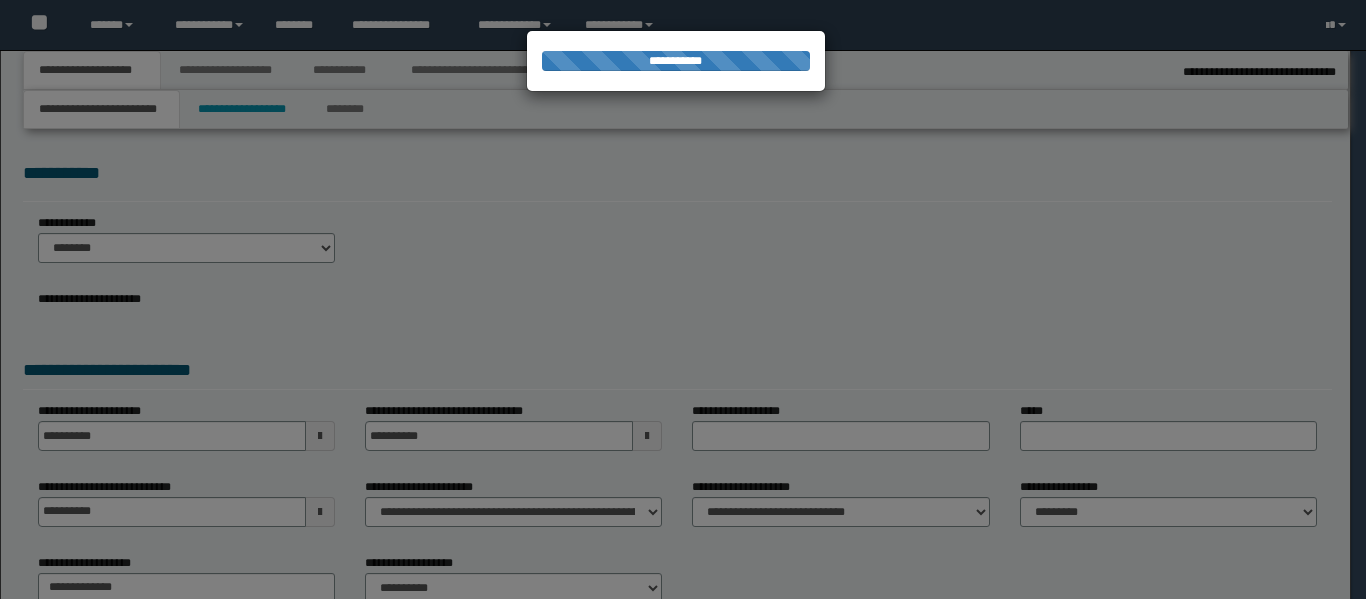 select on "*" 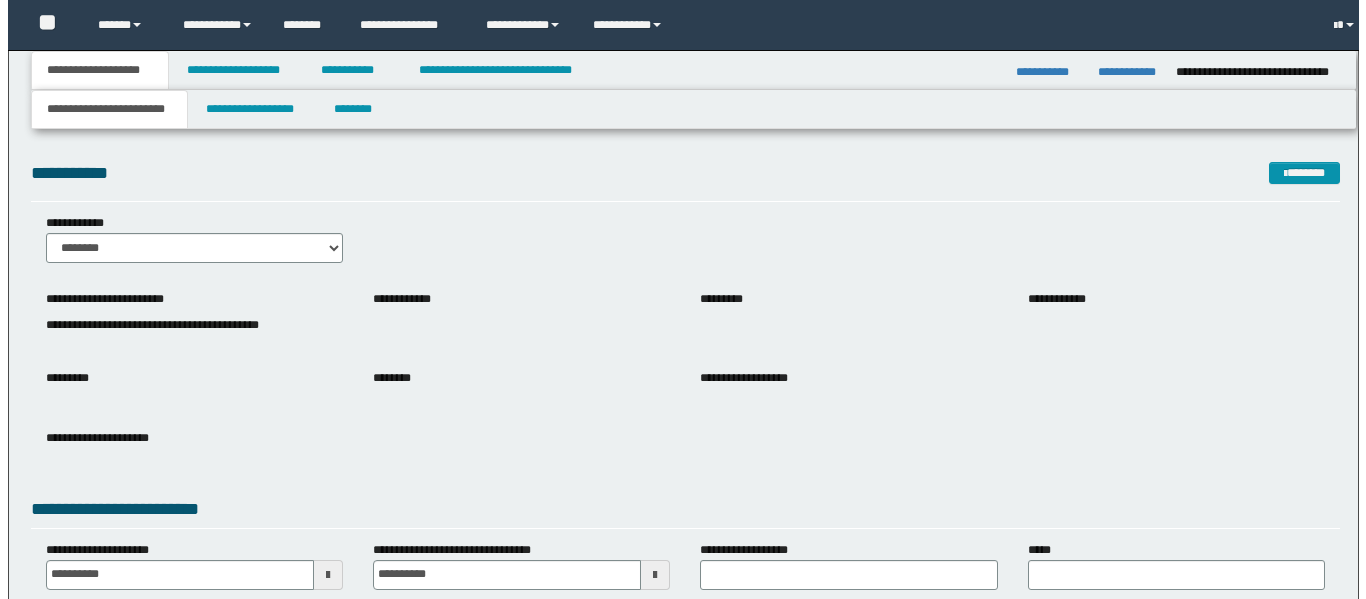scroll, scrollTop: 0, scrollLeft: 0, axis: both 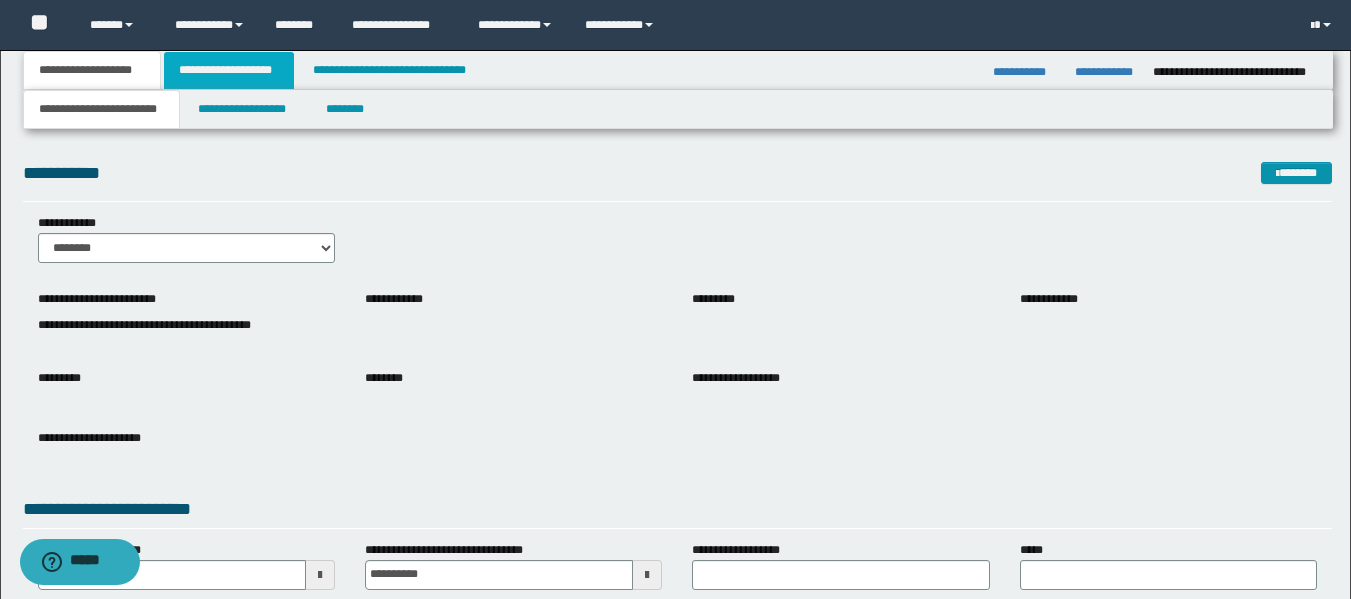 click on "**********" at bounding box center [229, 70] 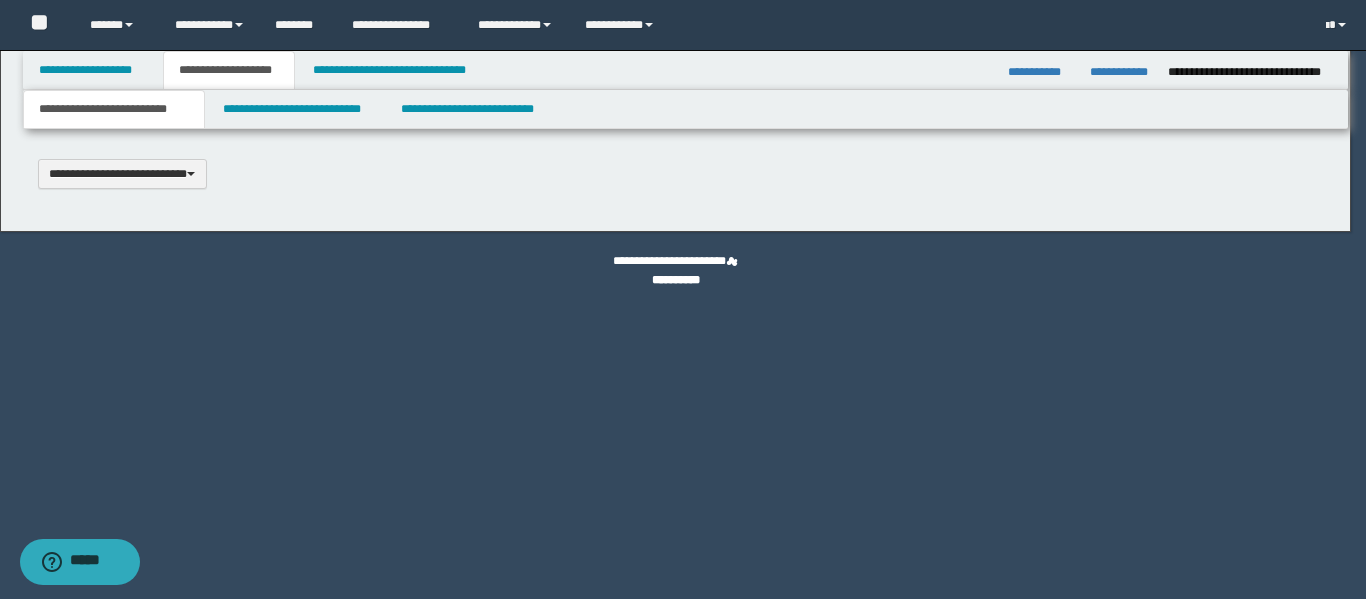 type 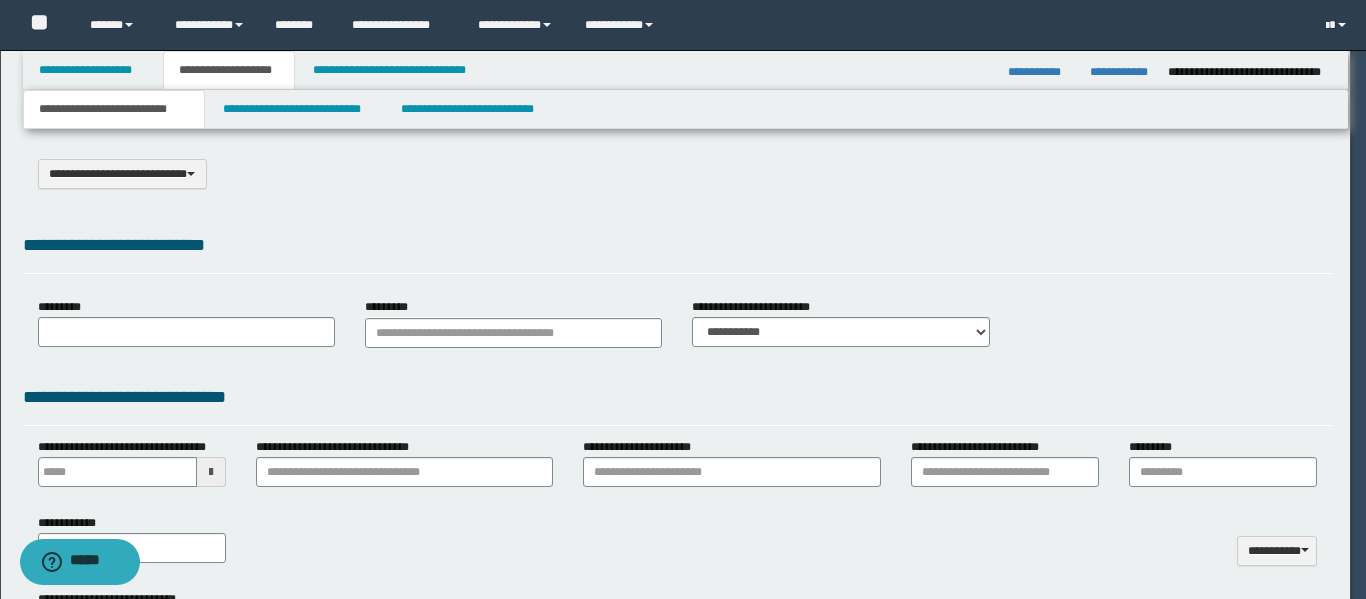 select on "*" 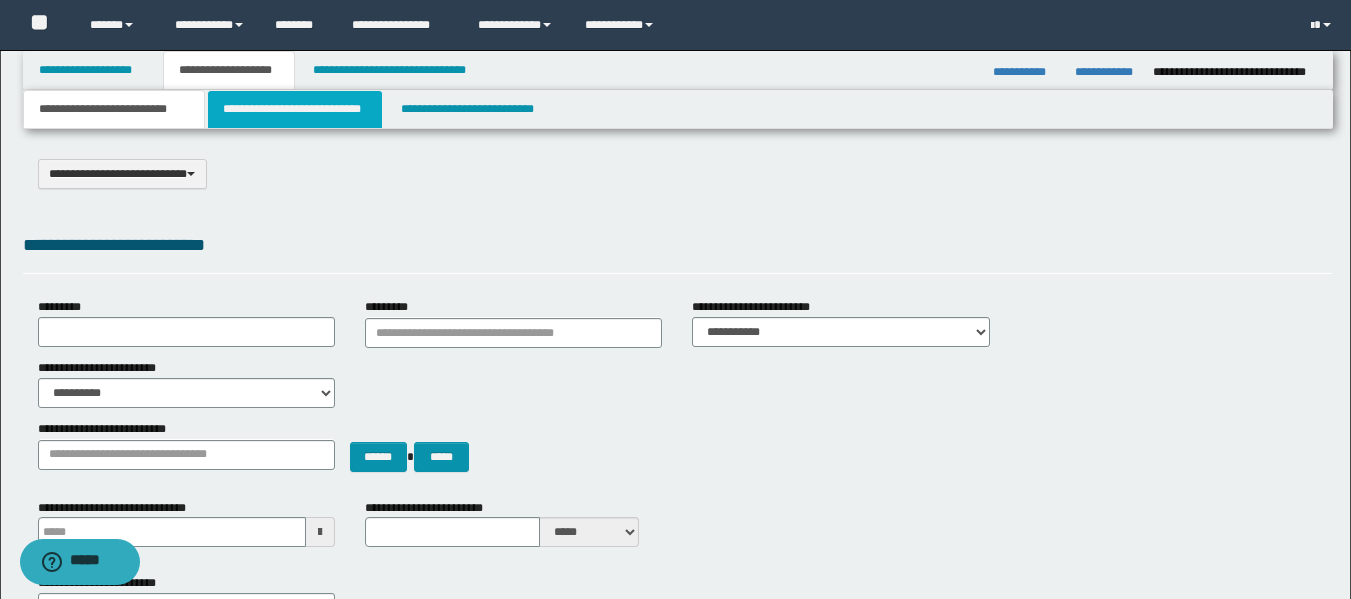 click on "**********" at bounding box center [295, 109] 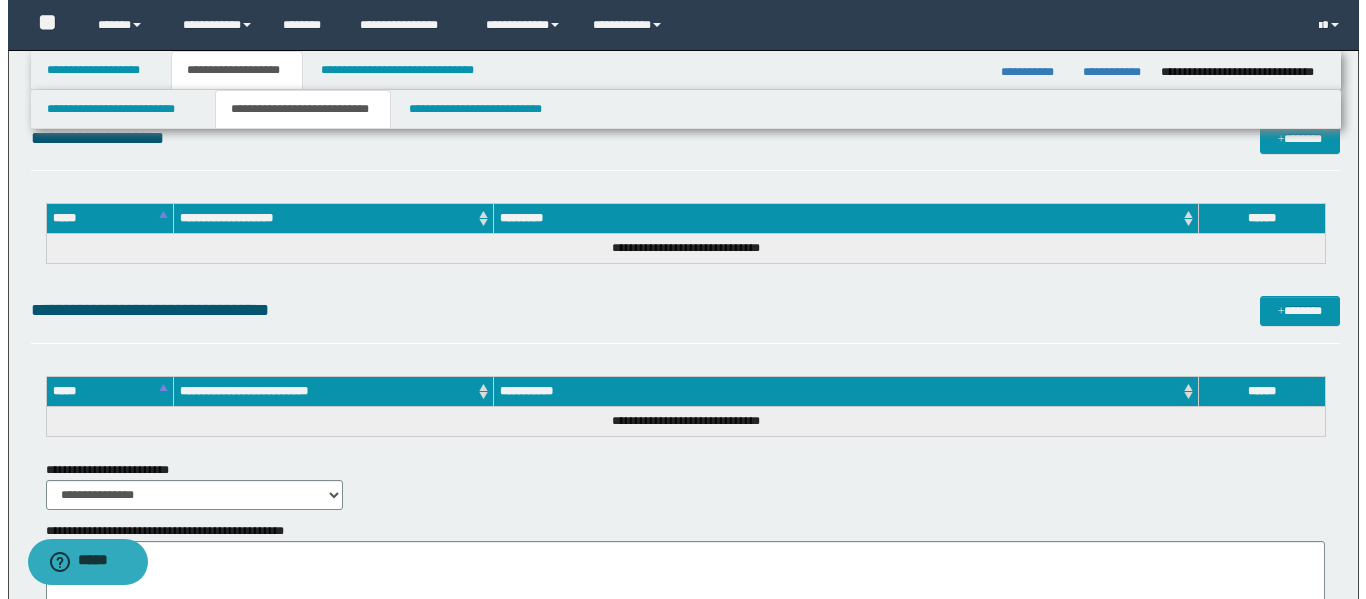 scroll, scrollTop: 3773, scrollLeft: 0, axis: vertical 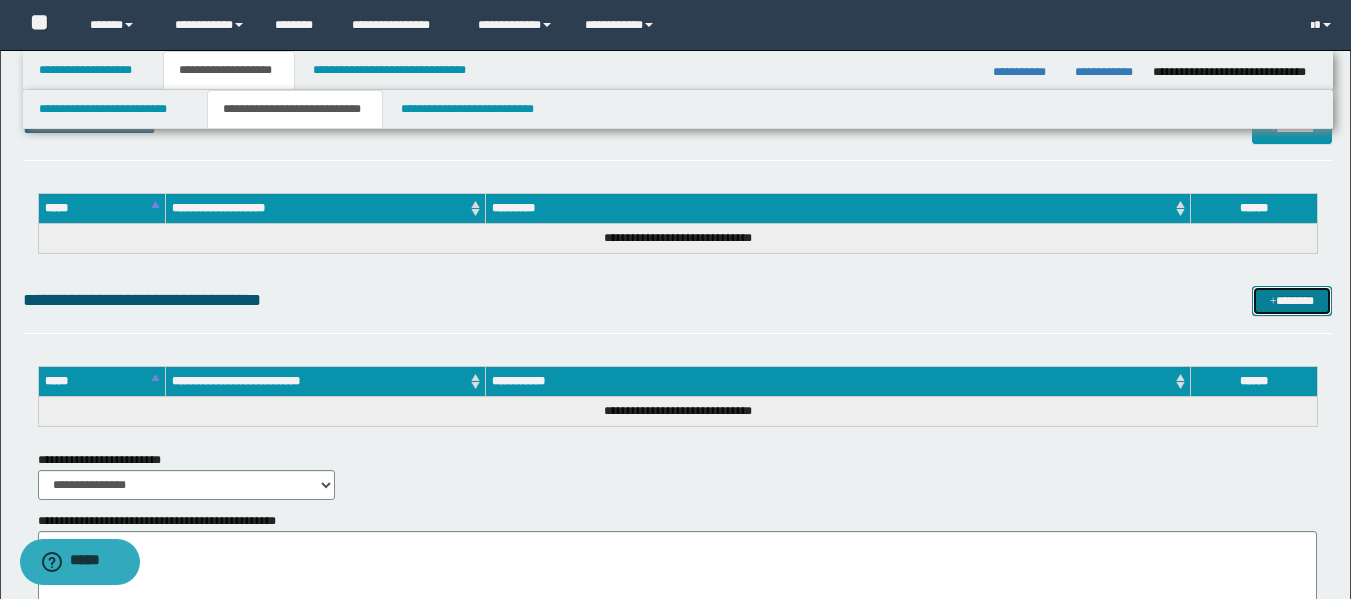 click on "*******" at bounding box center (1292, 301) 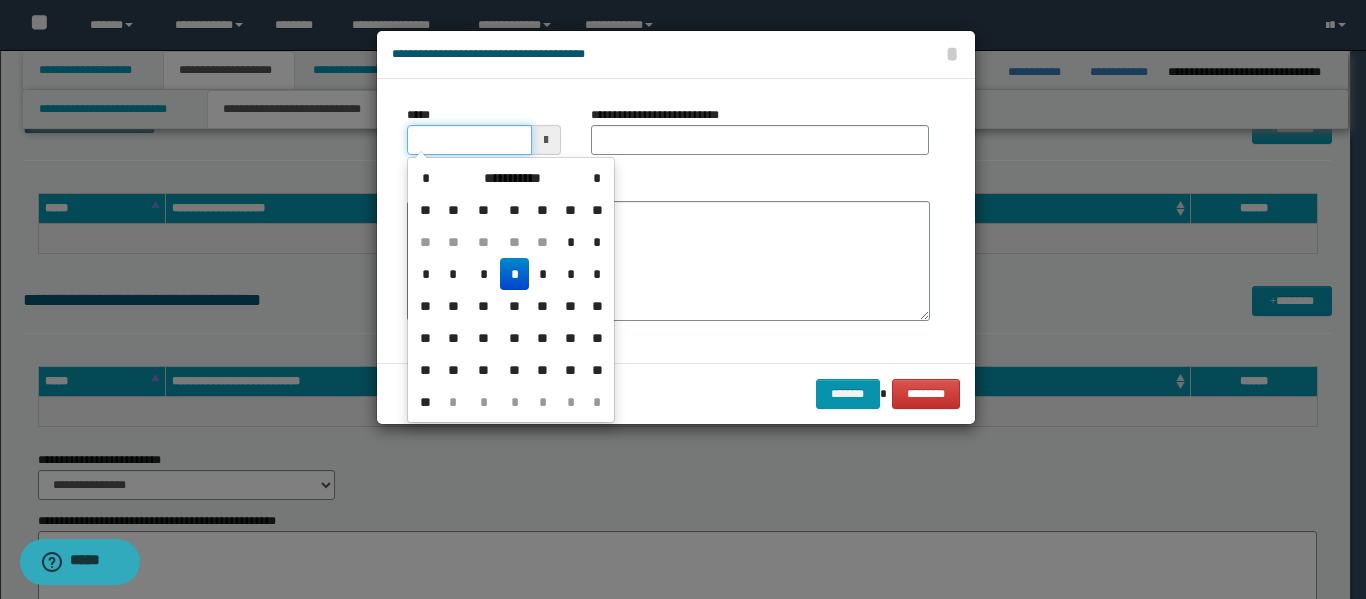 click on "*****" at bounding box center [469, 140] 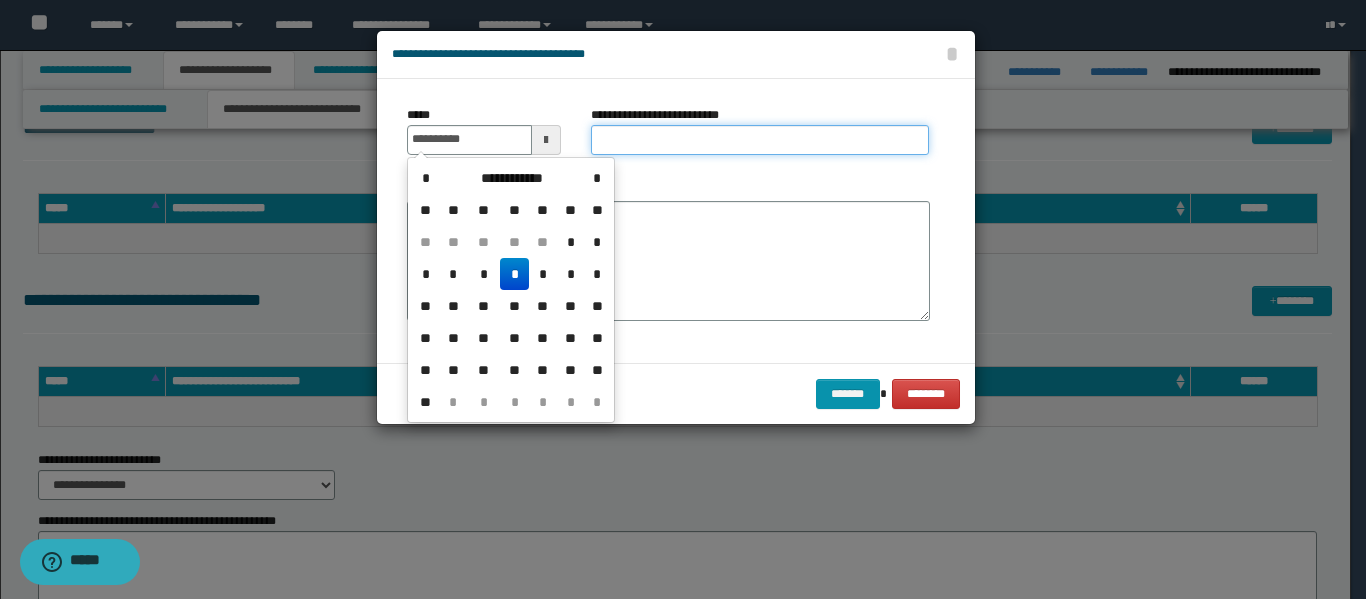 type on "**********" 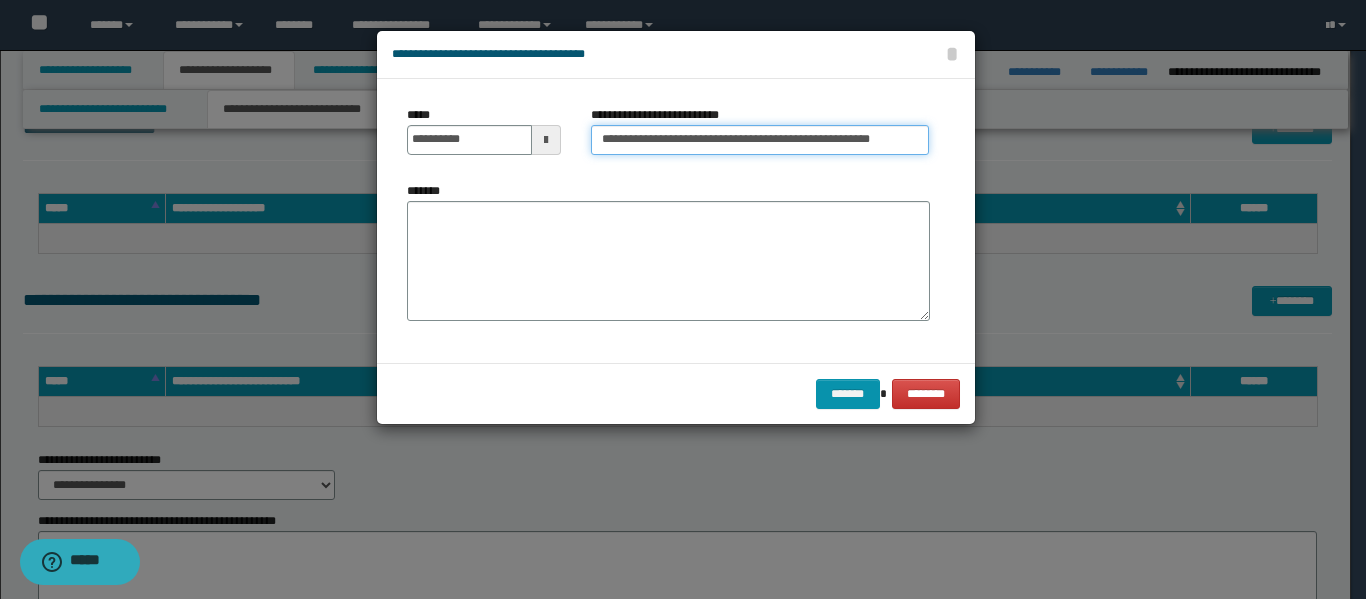 scroll, scrollTop: 0, scrollLeft: 41, axis: horizontal 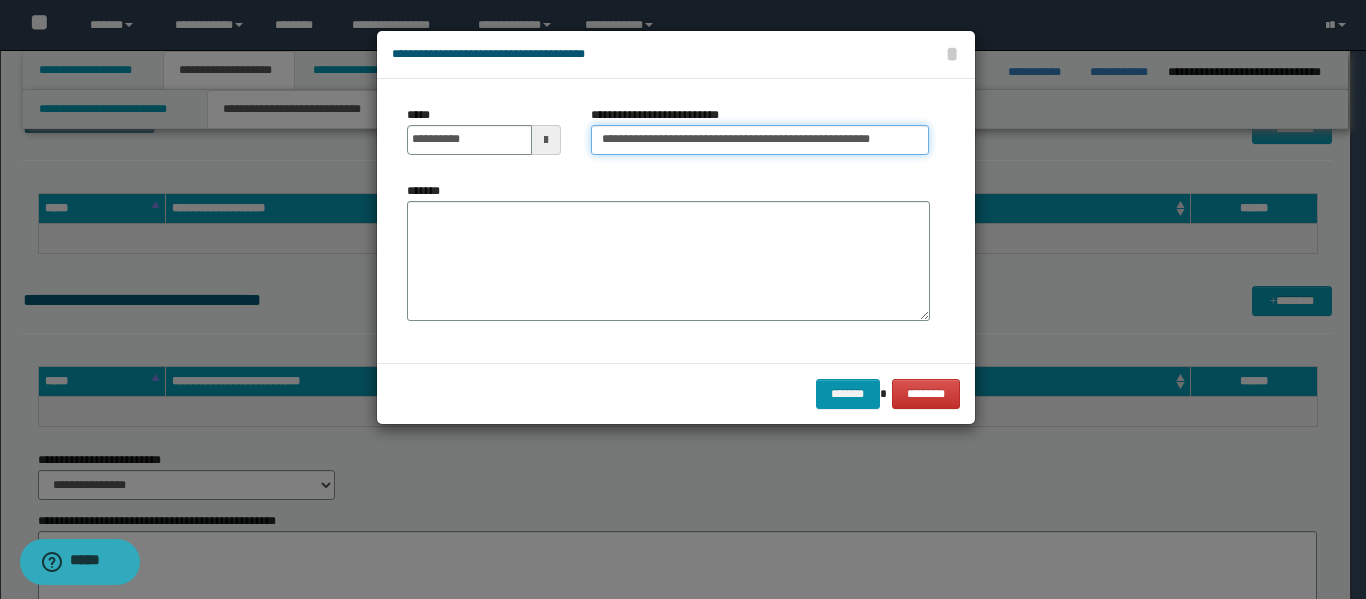 type on "**********" 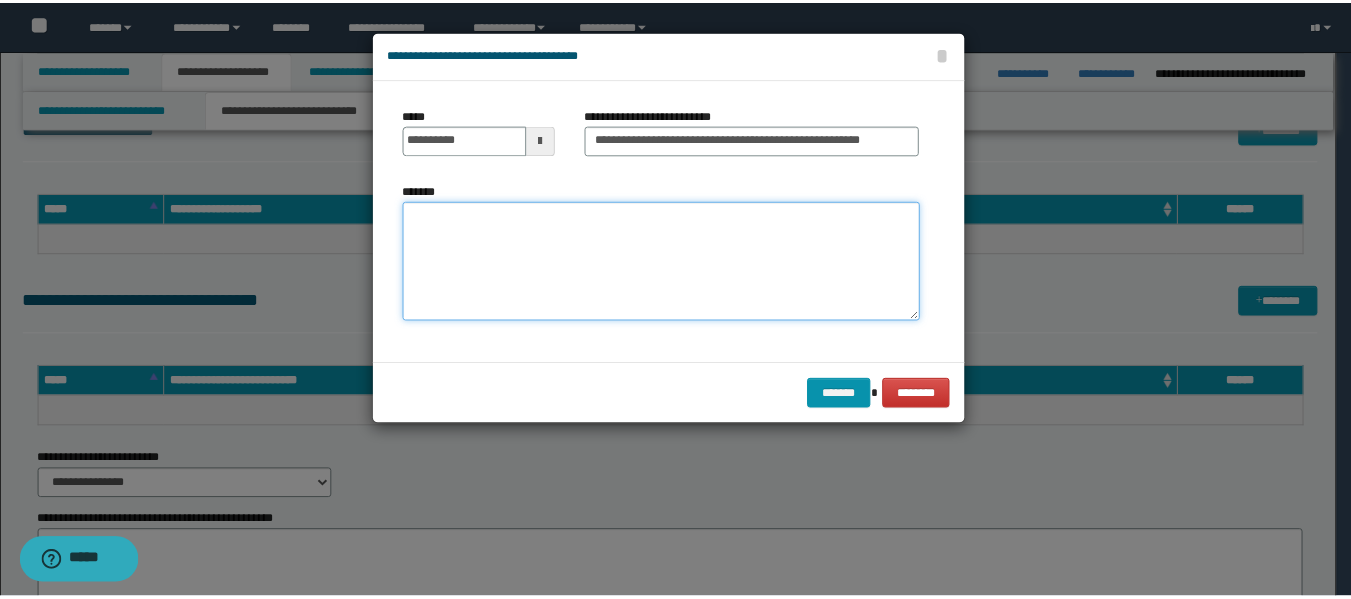 scroll, scrollTop: 0, scrollLeft: 0, axis: both 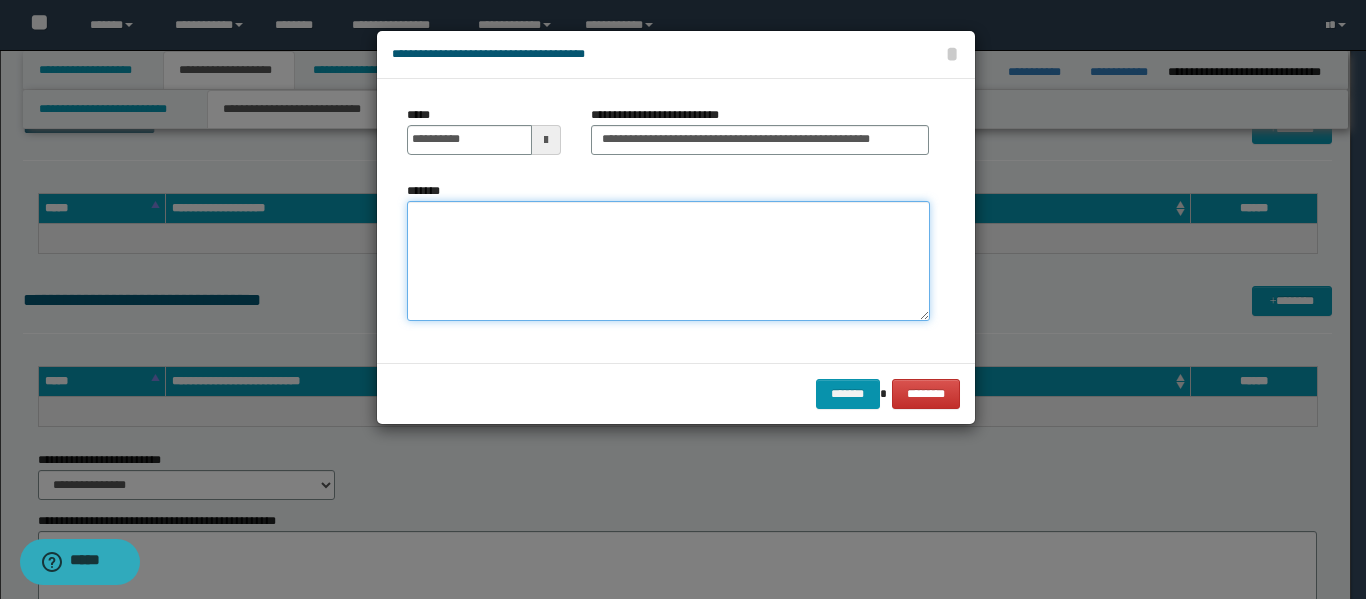 click on "*******" at bounding box center (668, 261) 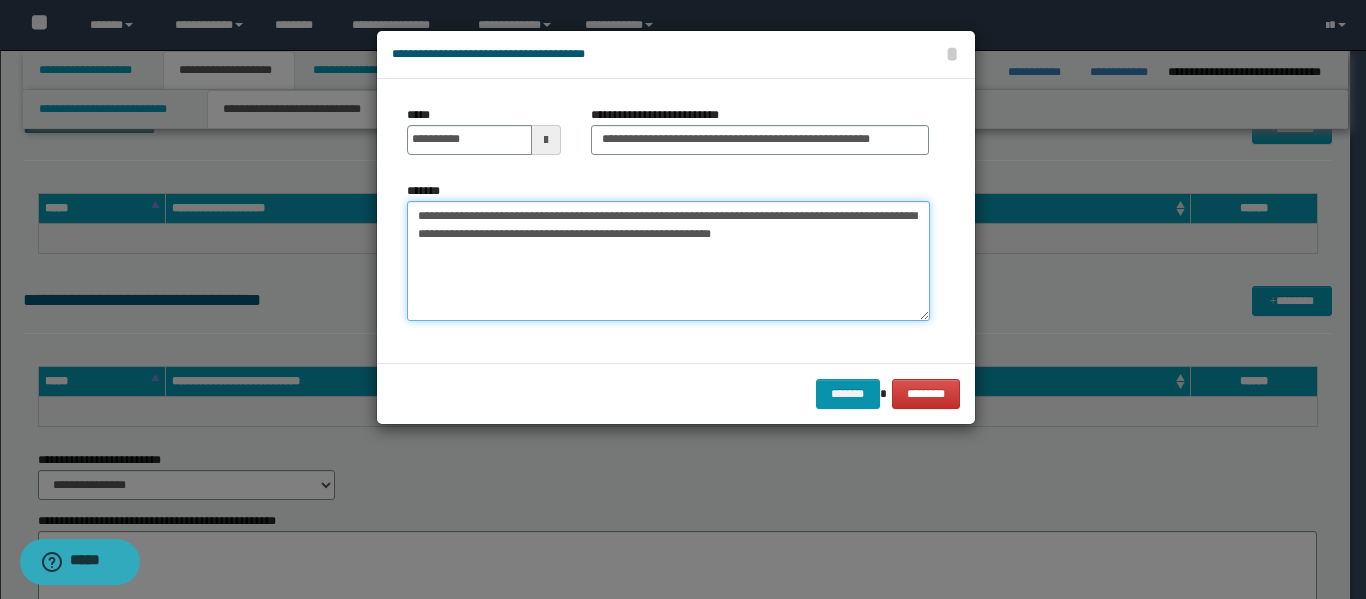 click on "**********" at bounding box center [668, 261] 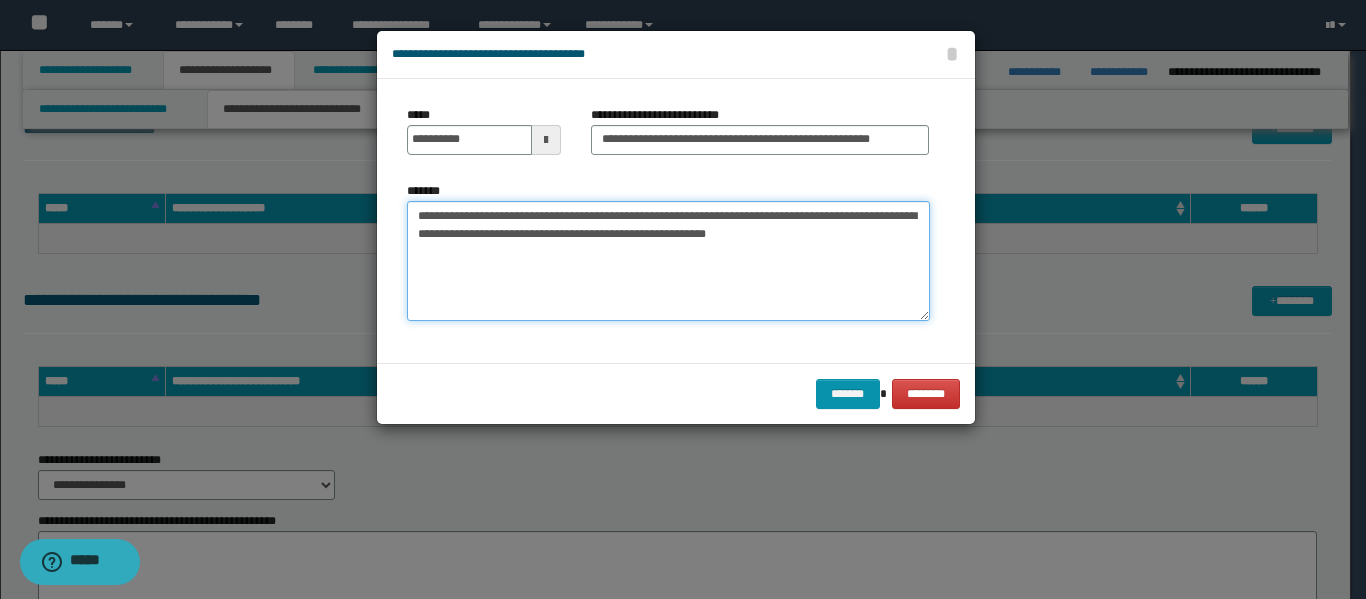 click on "**********" at bounding box center (668, 261) 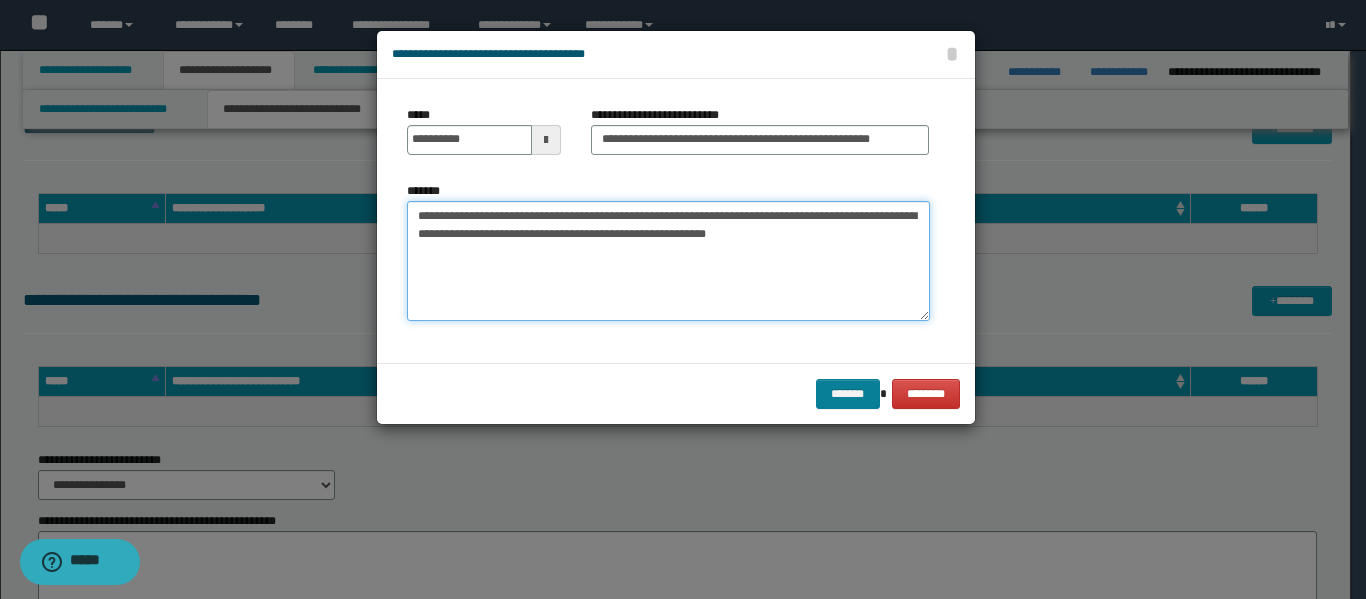 type on "**********" 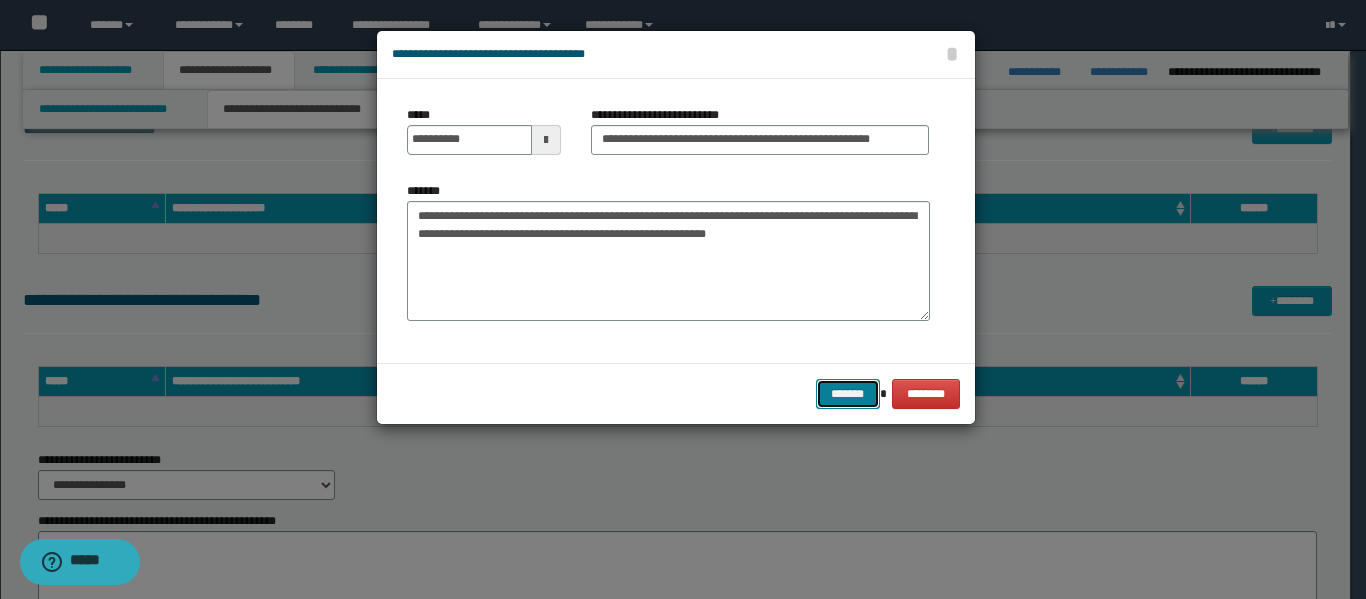click on "*******" at bounding box center [848, 394] 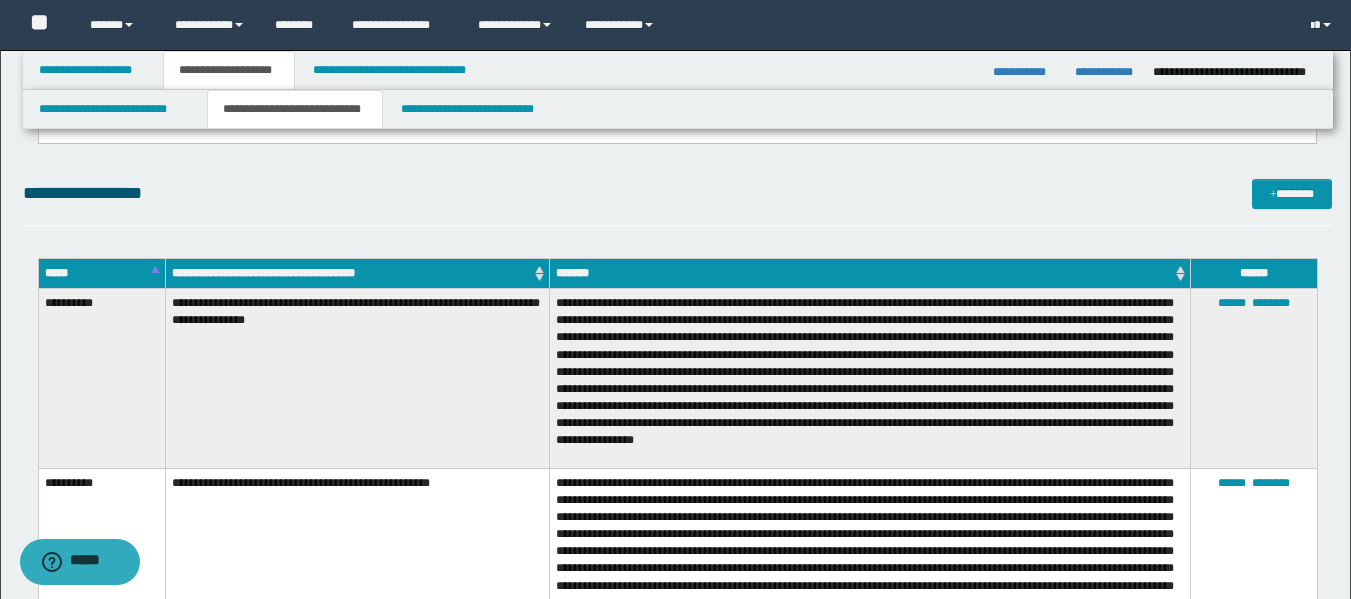 scroll, scrollTop: 1073, scrollLeft: 0, axis: vertical 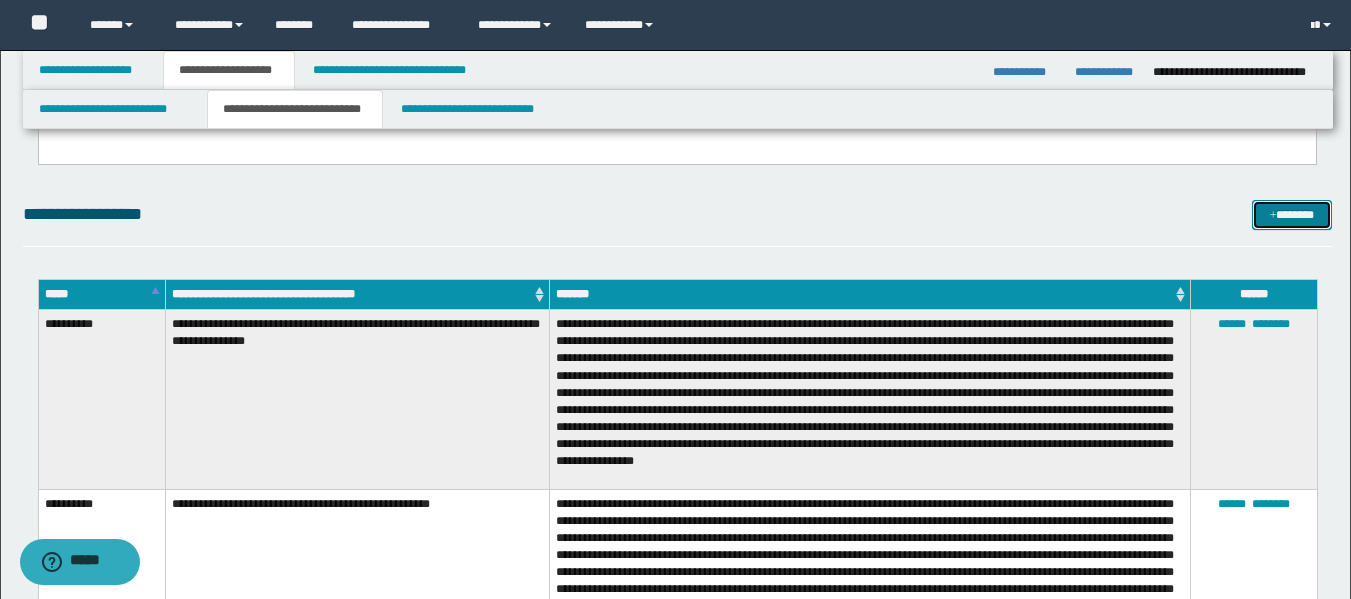 click on "*******" at bounding box center (1292, 215) 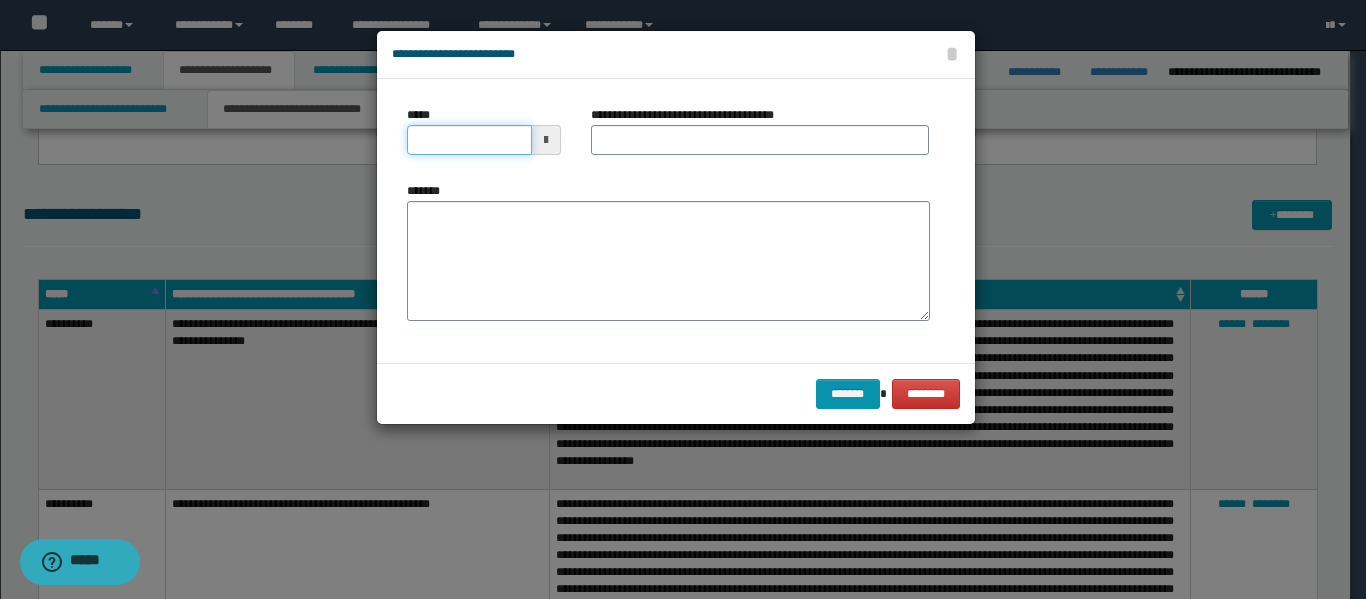 click on "*****" at bounding box center [469, 140] 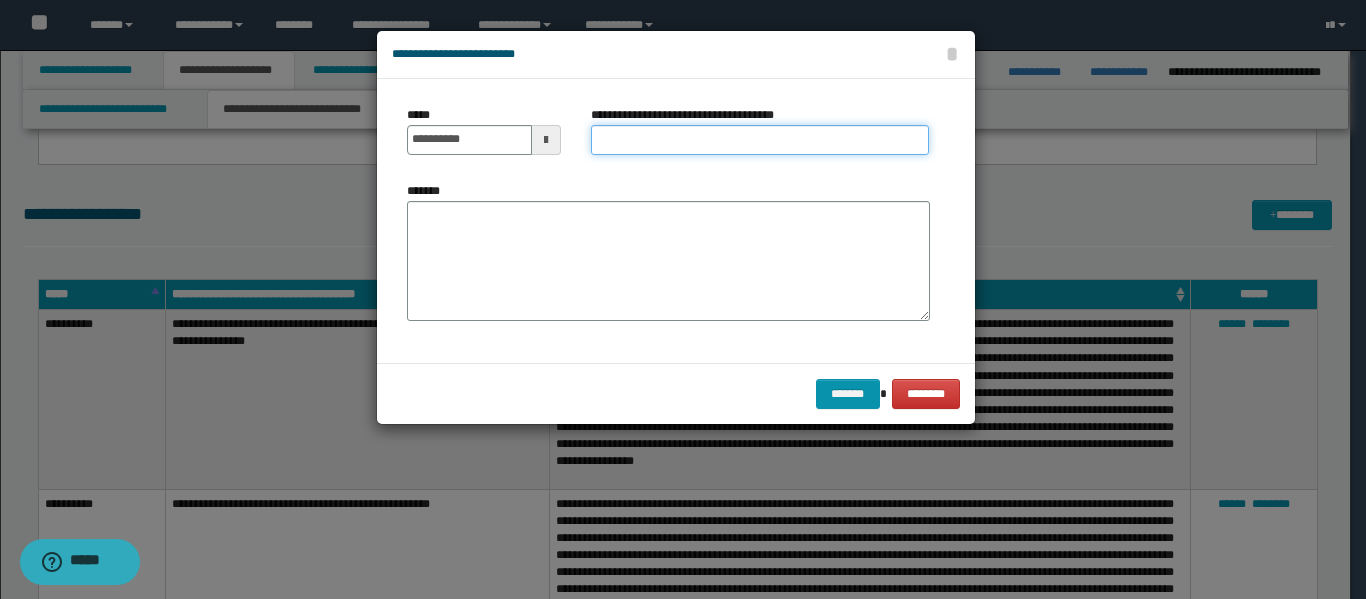 click on "**********" at bounding box center (760, 140) 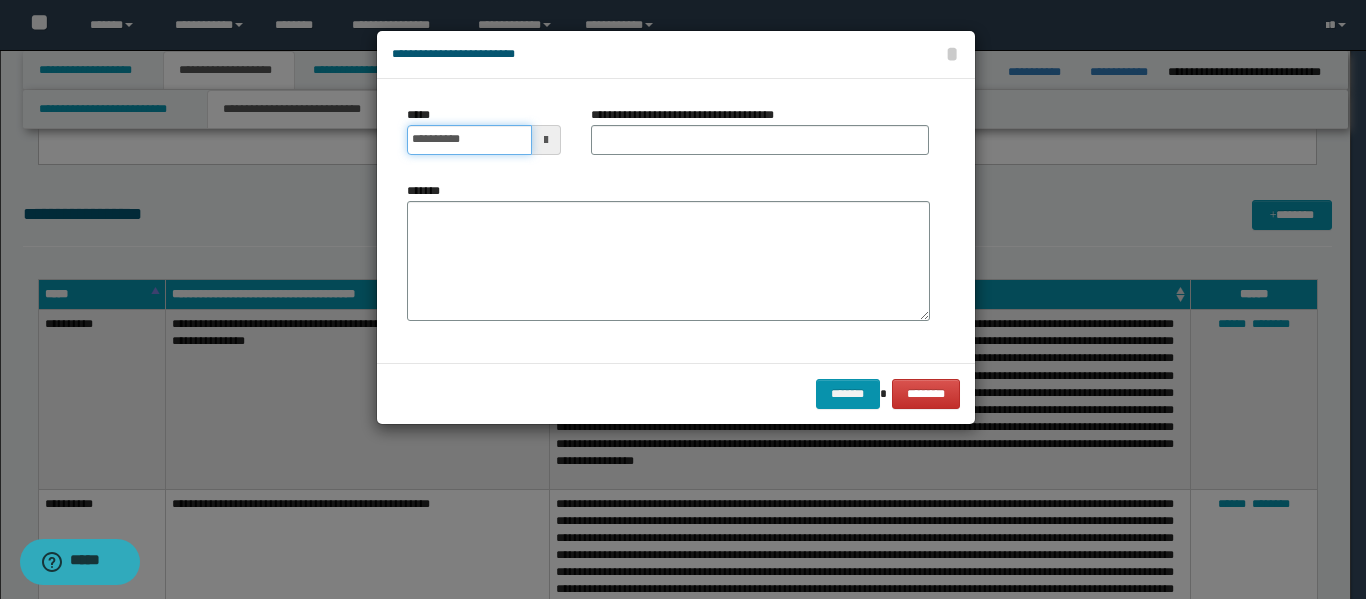 click on "**********" at bounding box center (469, 140) 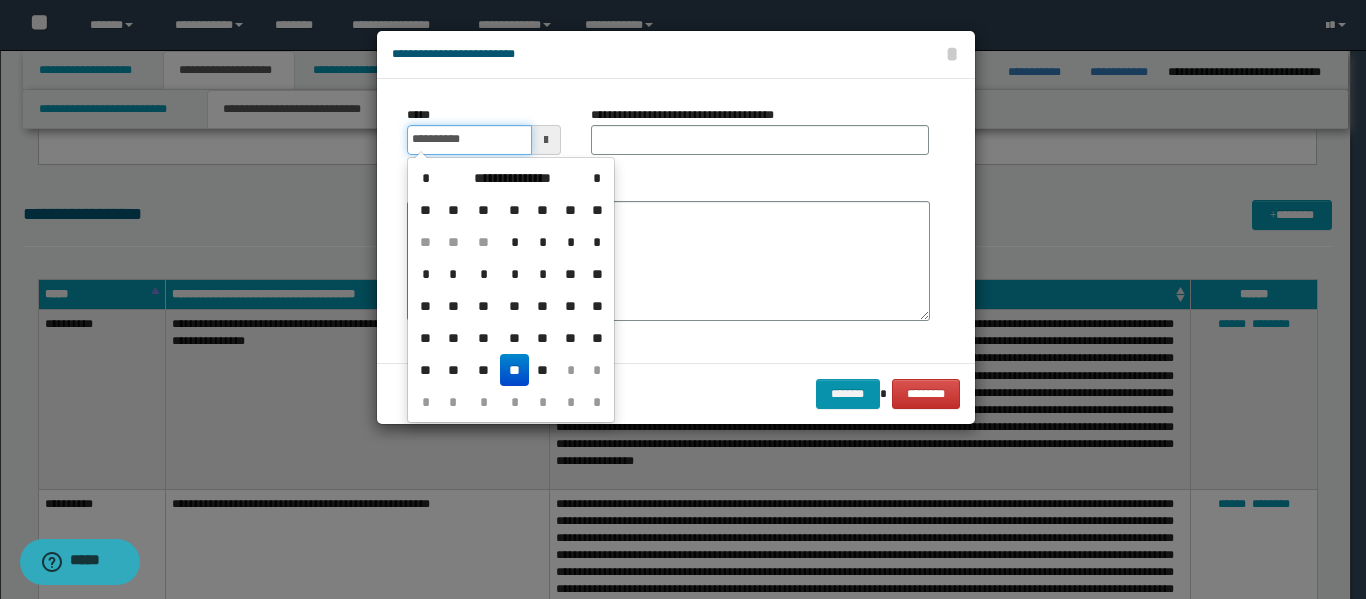 type on "**********" 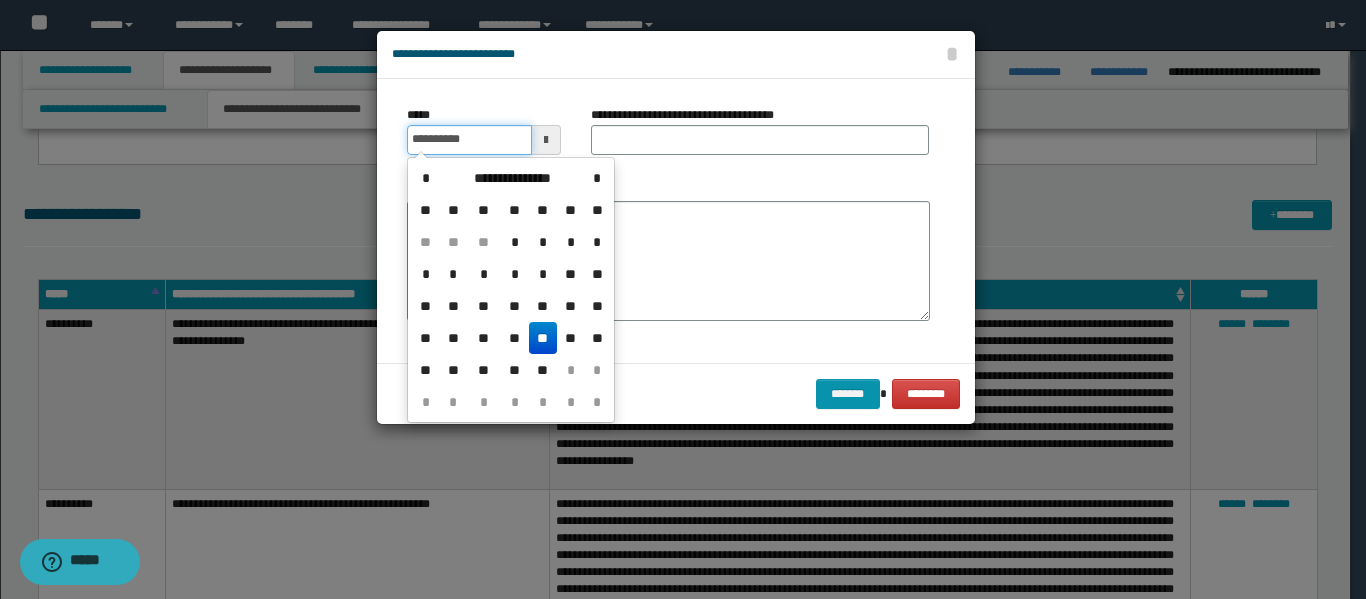 drag, startPoint x: 410, startPoint y: 135, endPoint x: 500, endPoint y: 133, distance: 90.02222 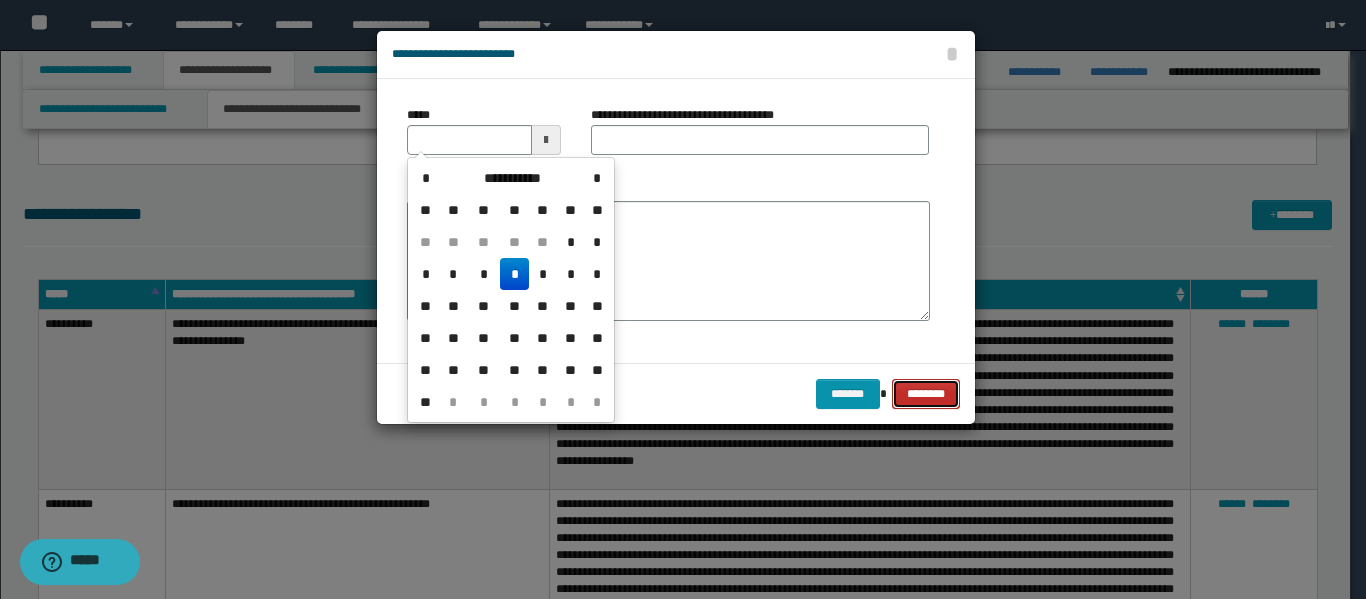 click on "********" at bounding box center (925, 394) 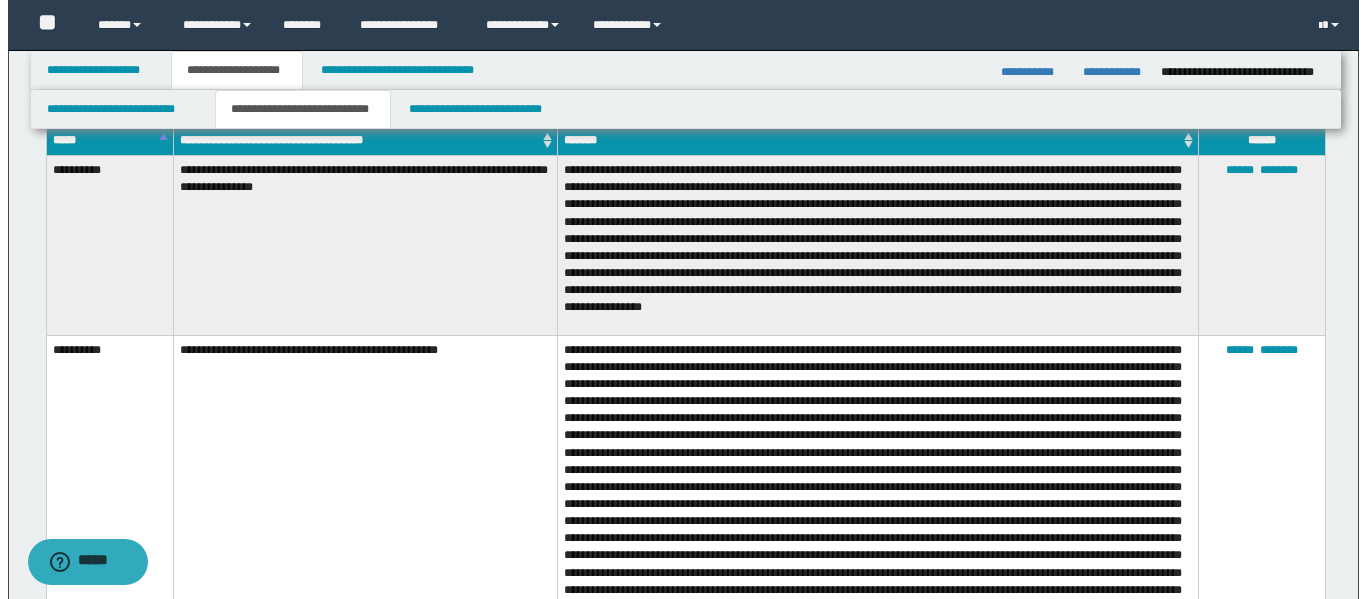scroll, scrollTop: 1273, scrollLeft: 0, axis: vertical 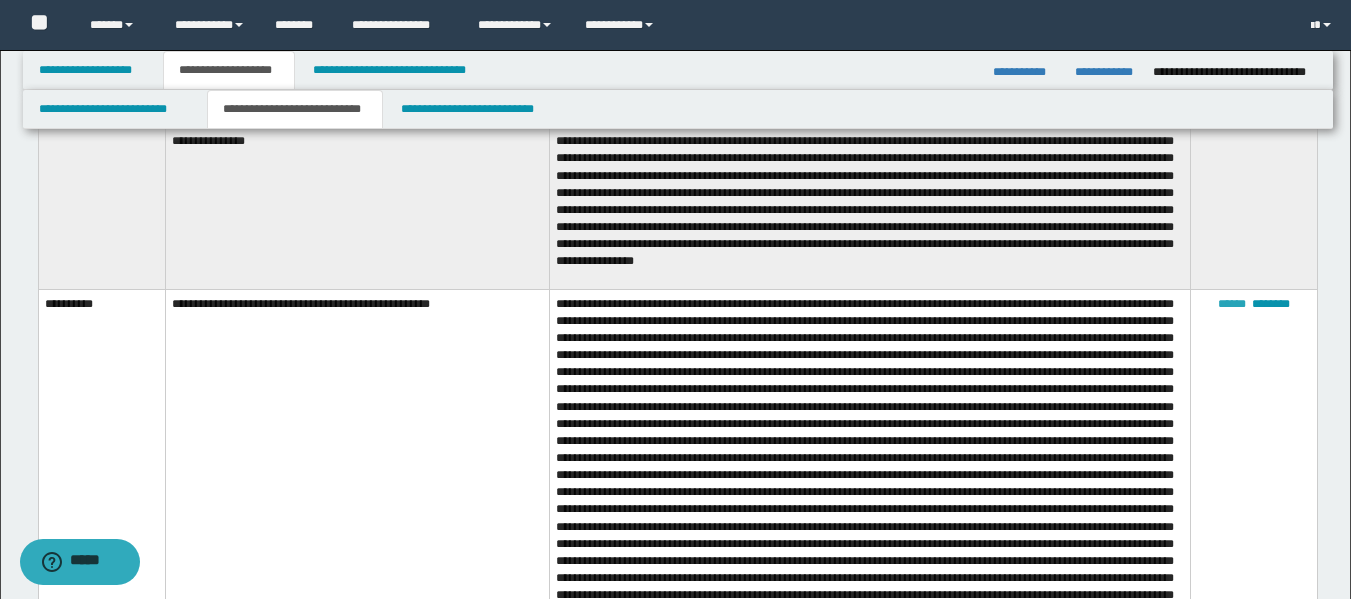 click on "******" at bounding box center [1232, 304] 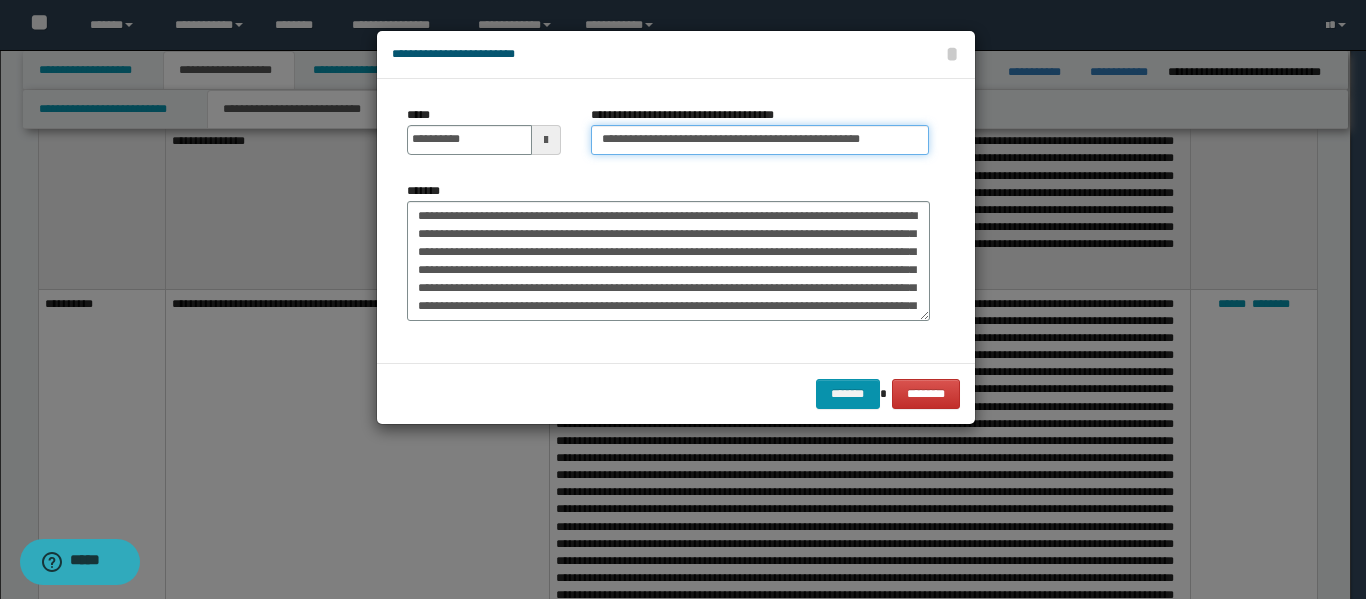 click on "**********" at bounding box center [760, 140] 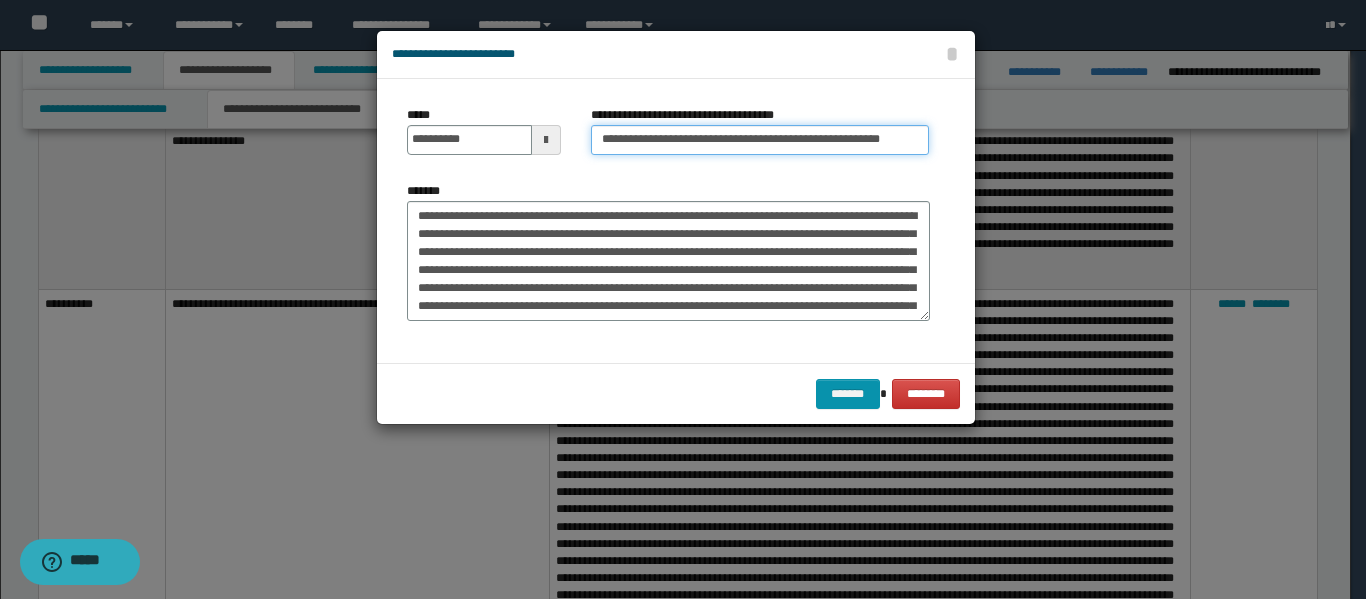 scroll, scrollTop: 0, scrollLeft: 24, axis: horizontal 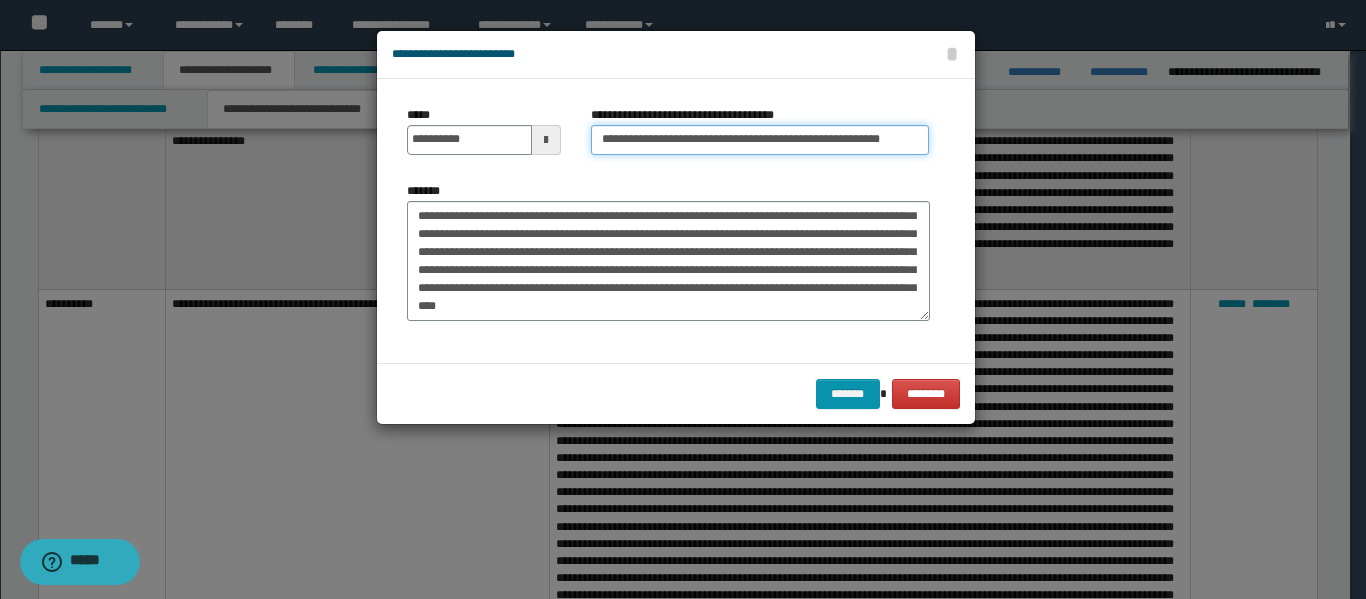 type on "**********" 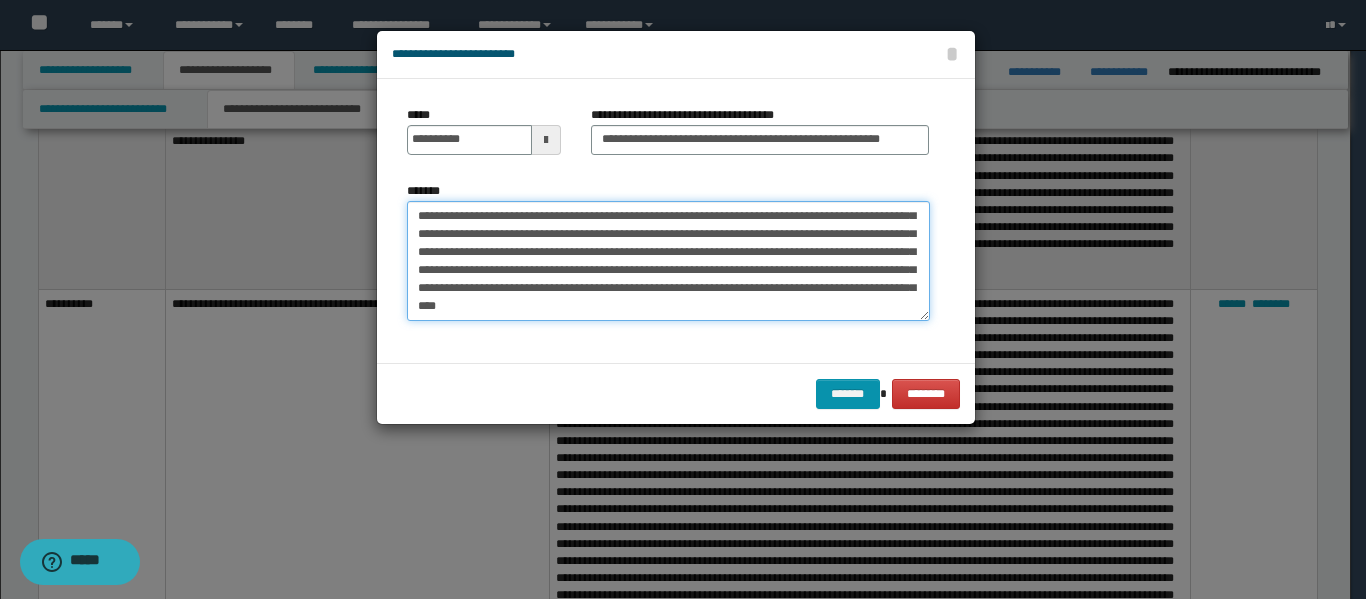 scroll, scrollTop: 0, scrollLeft: 0, axis: both 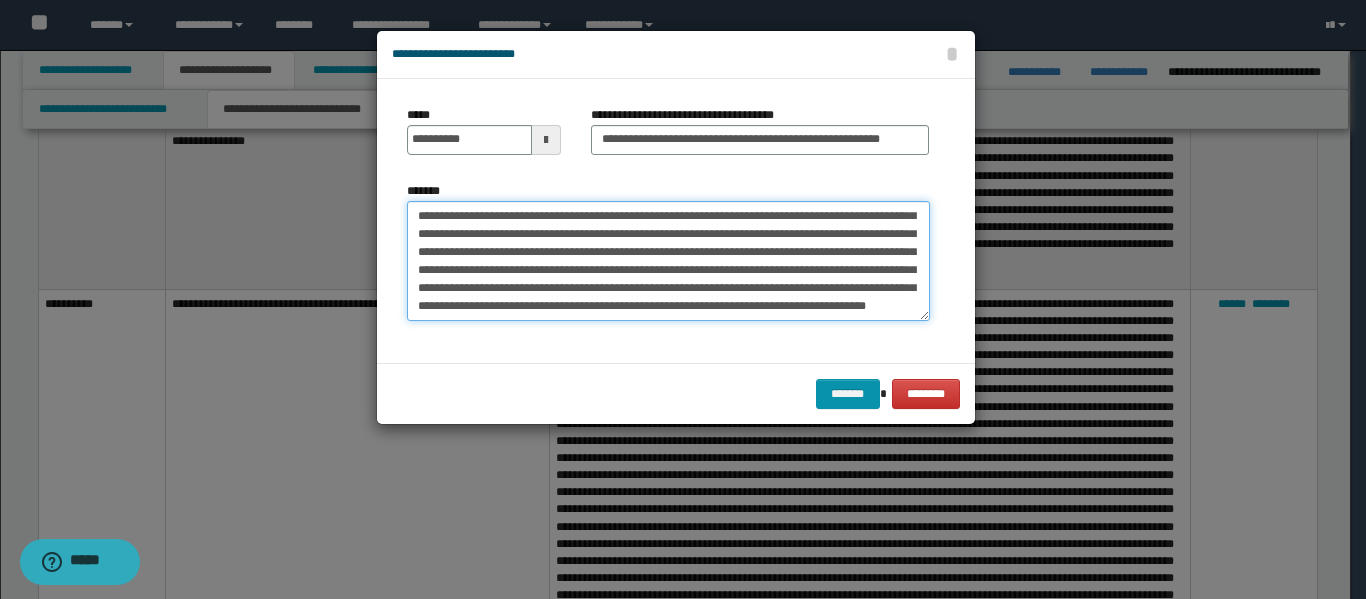 click on "*******" at bounding box center (668, 261) 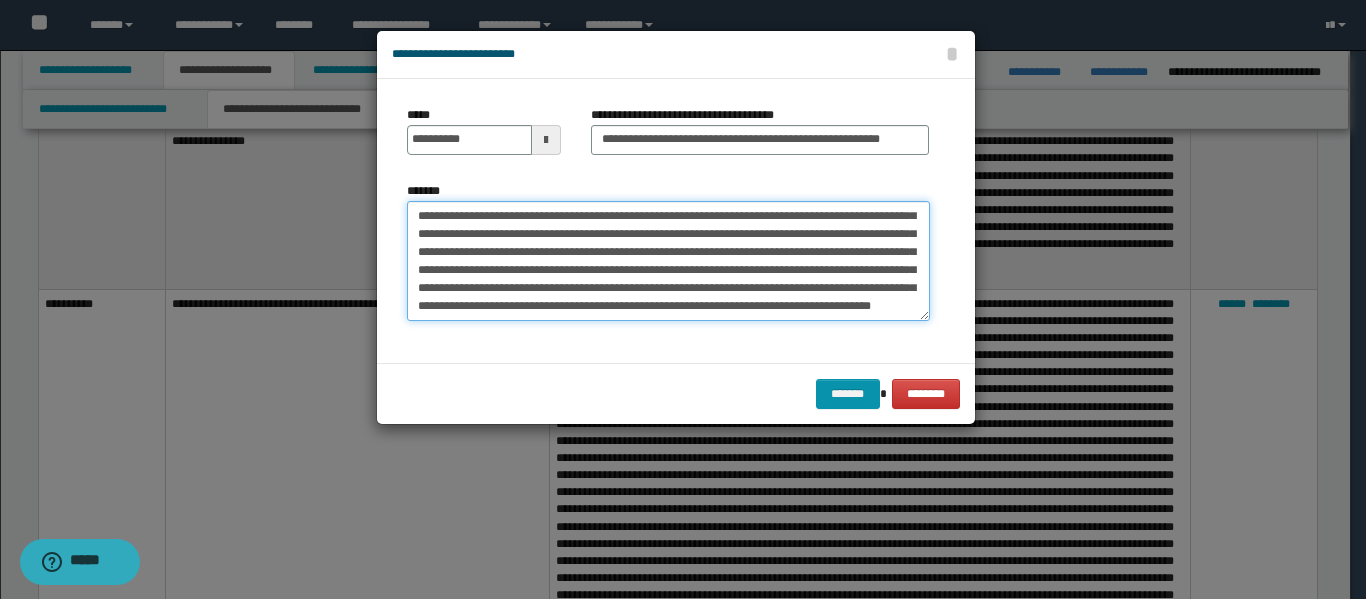 click on "*******" at bounding box center [668, 261] 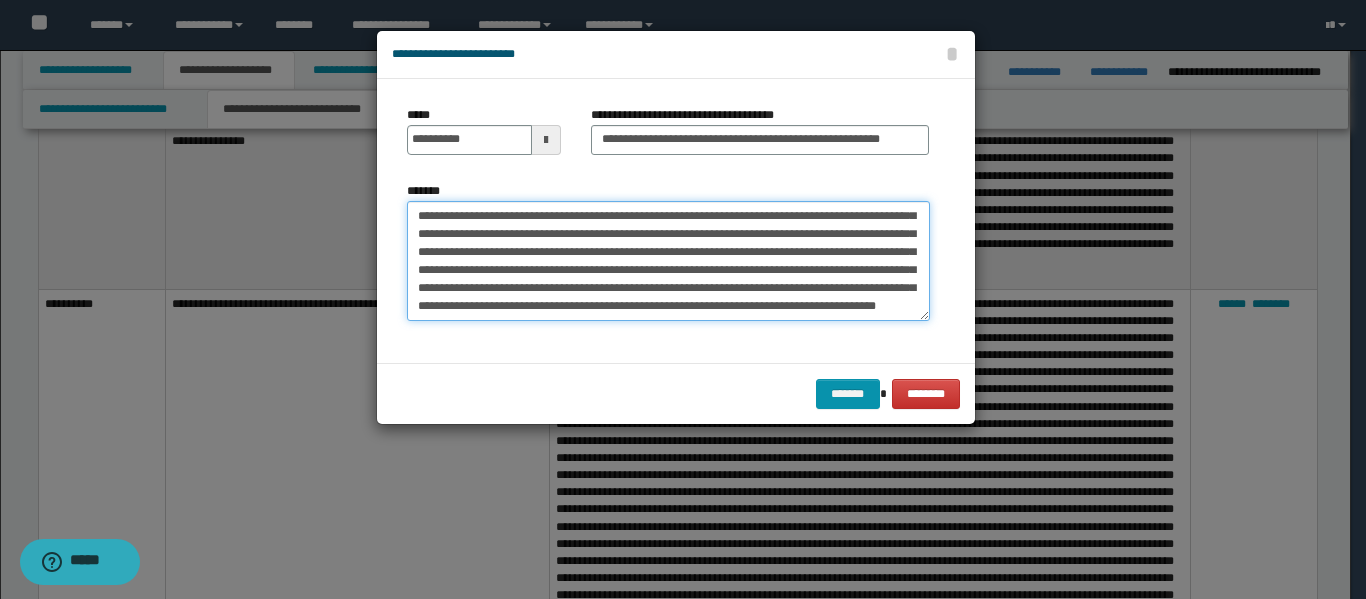 click on "*******" at bounding box center [668, 261] 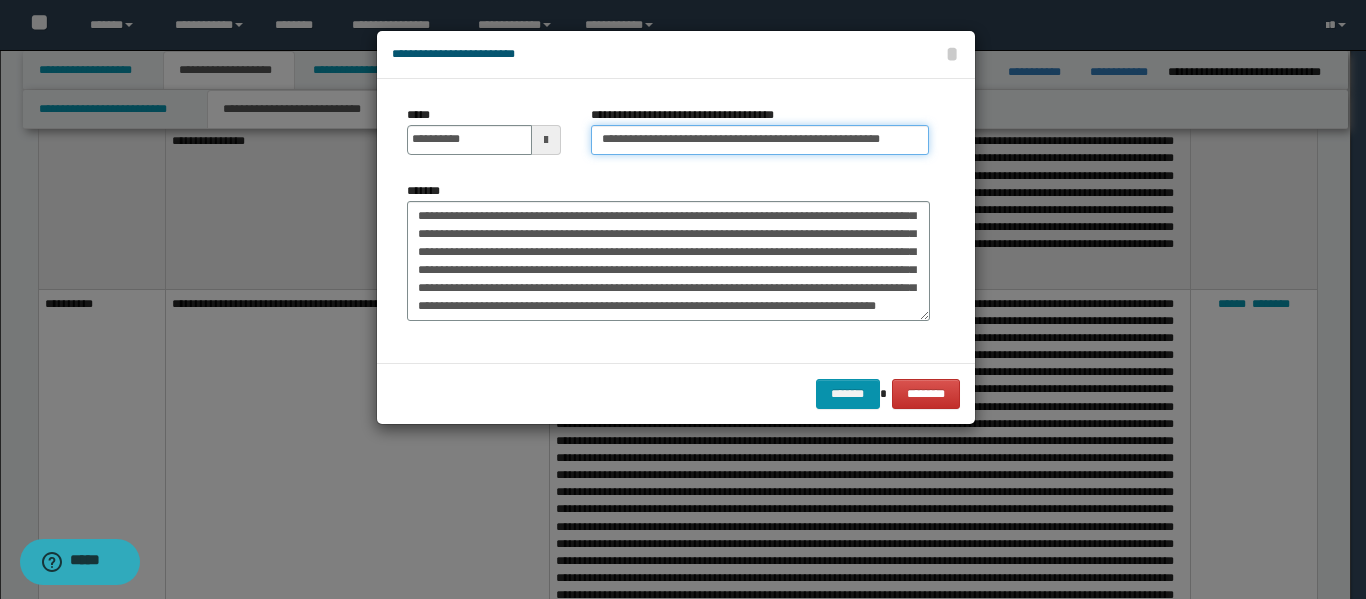 click on "**********" at bounding box center (760, 140) 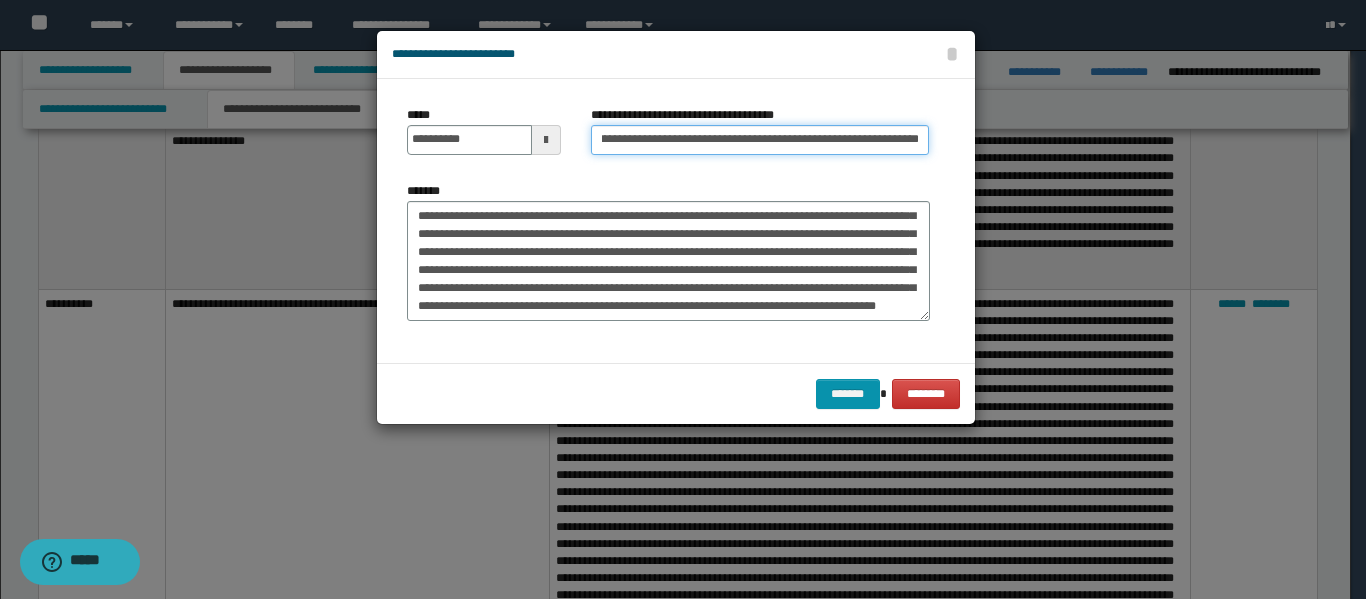scroll, scrollTop: 0, scrollLeft: 264, axis: horizontal 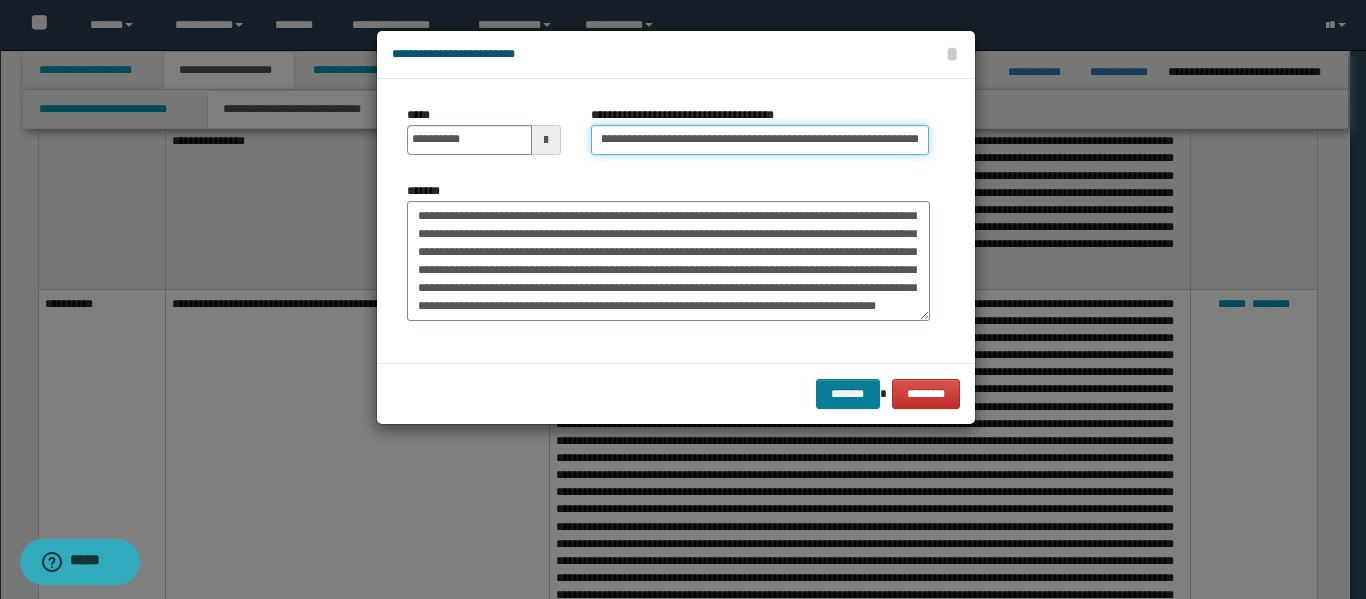 type on "**********" 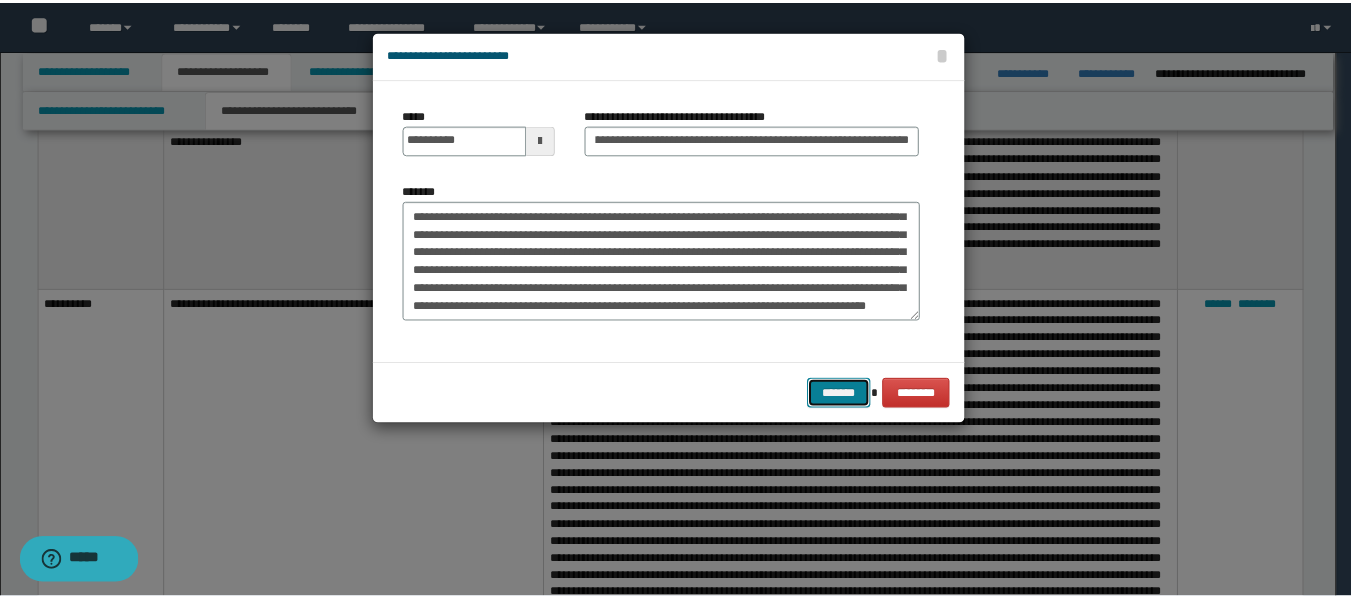 scroll, scrollTop: 0, scrollLeft: 0, axis: both 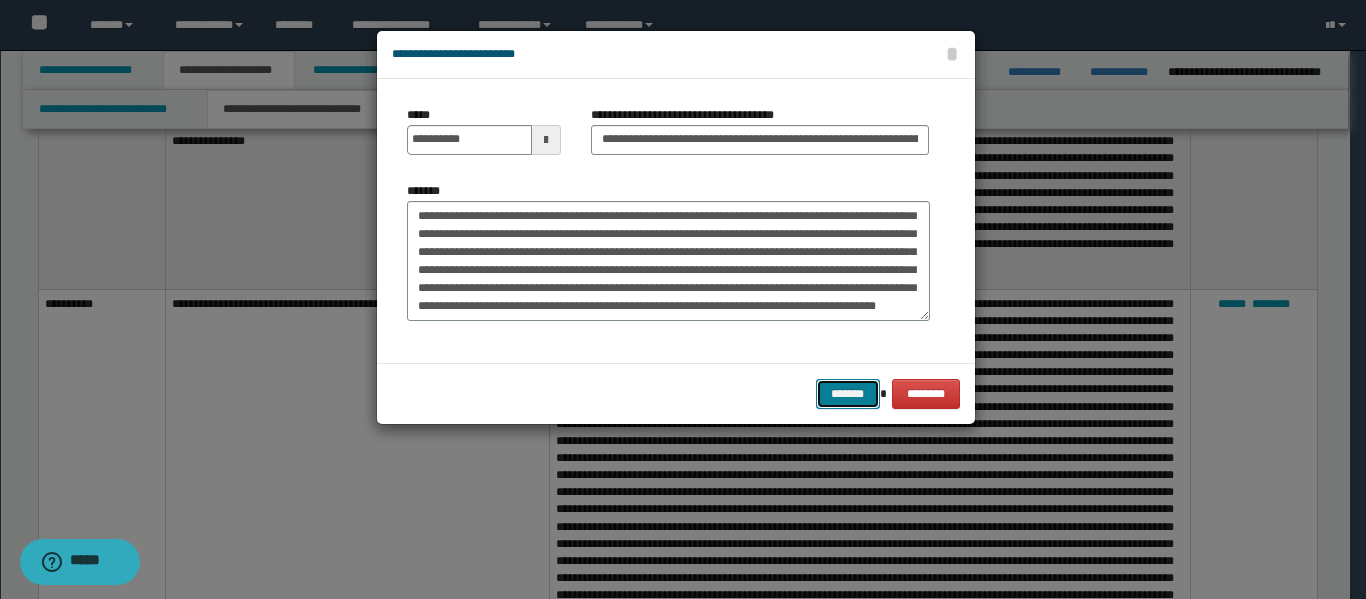 click on "*******" at bounding box center [848, 394] 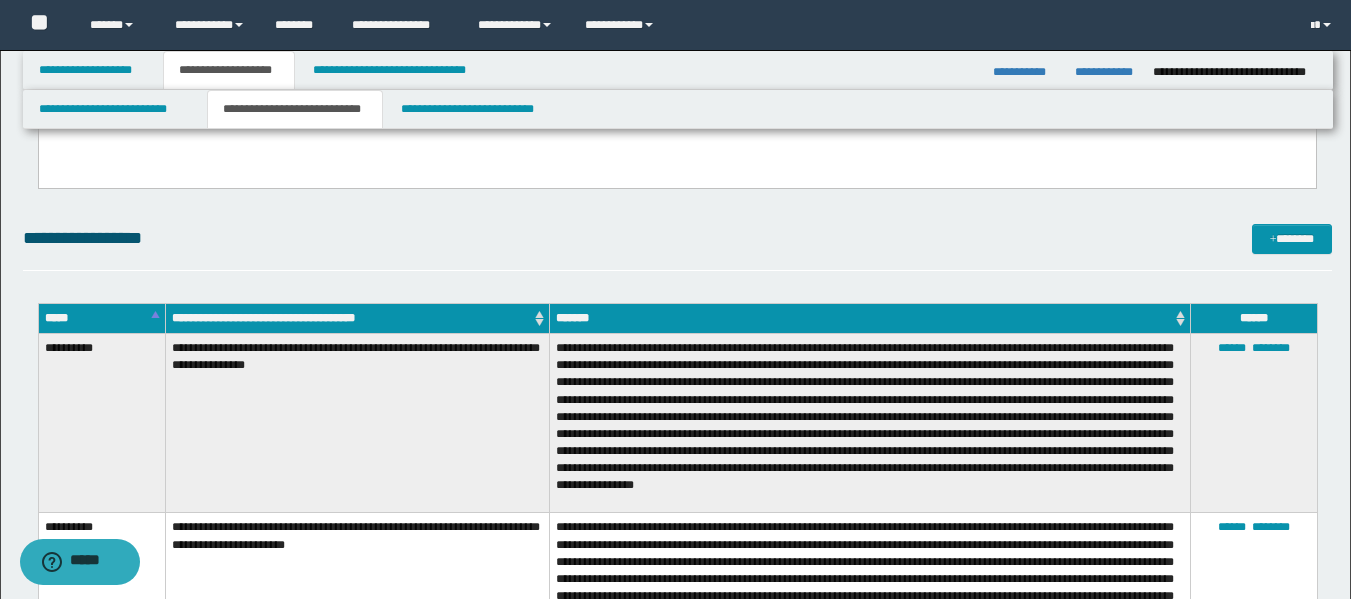 scroll, scrollTop: 973, scrollLeft: 0, axis: vertical 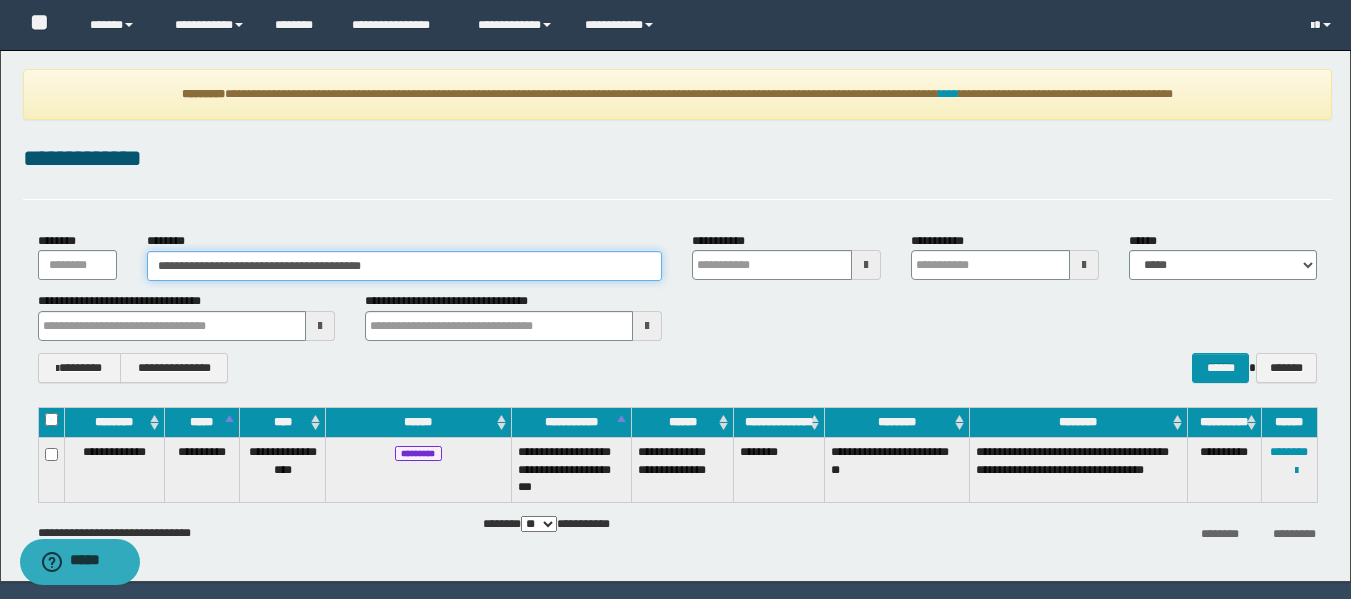click on "**********" at bounding box center (405, 266) 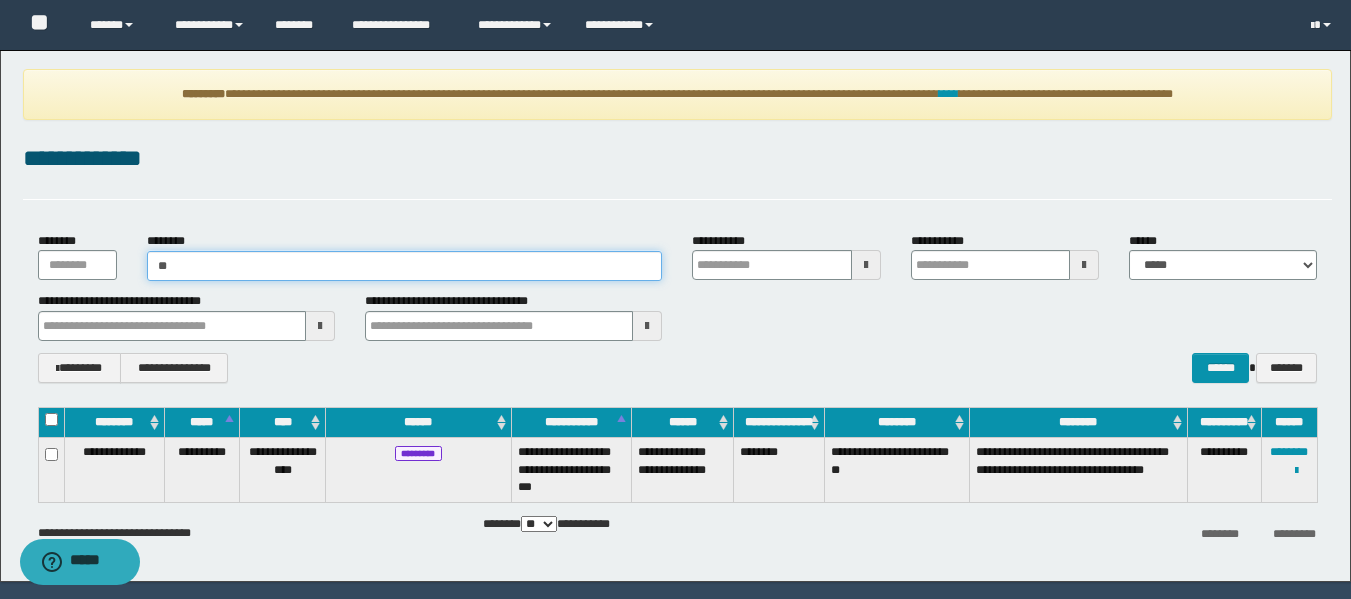 type on "*" 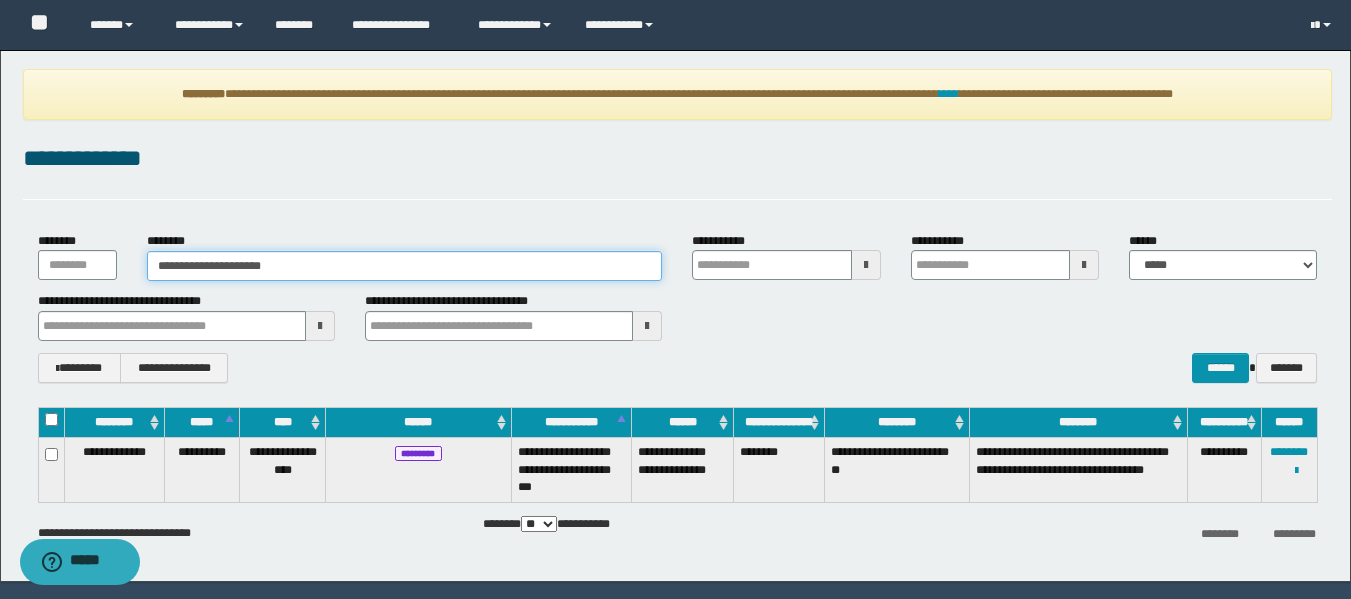 type on "**********" 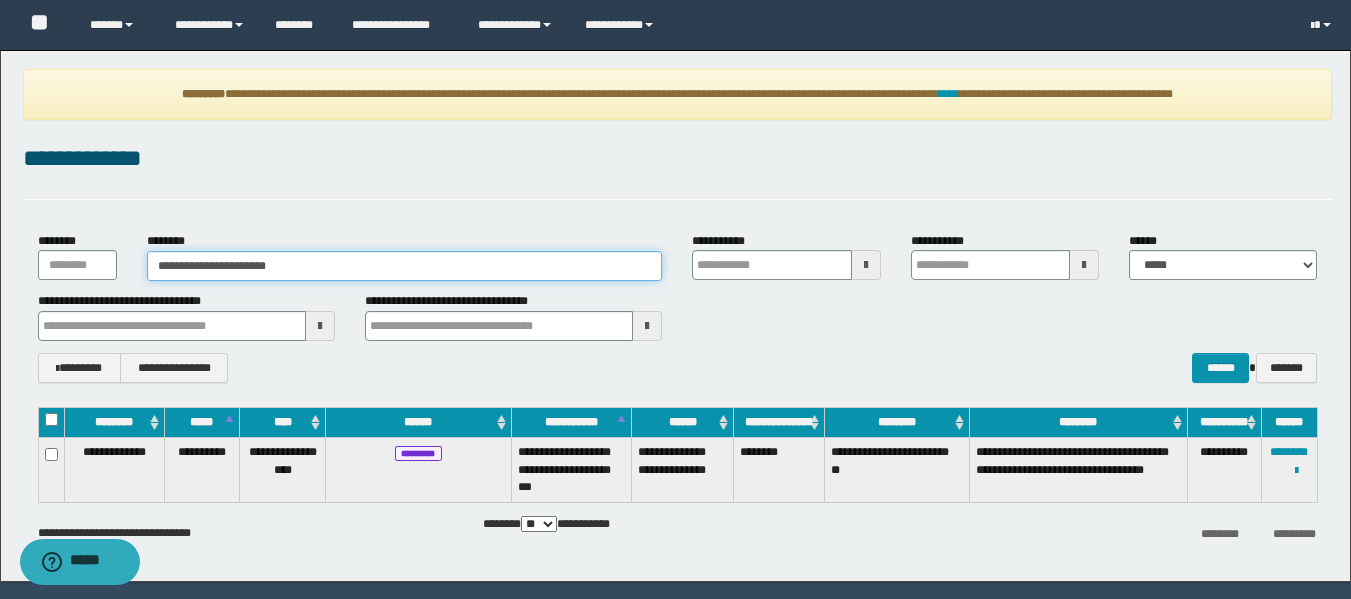 type on "**********" 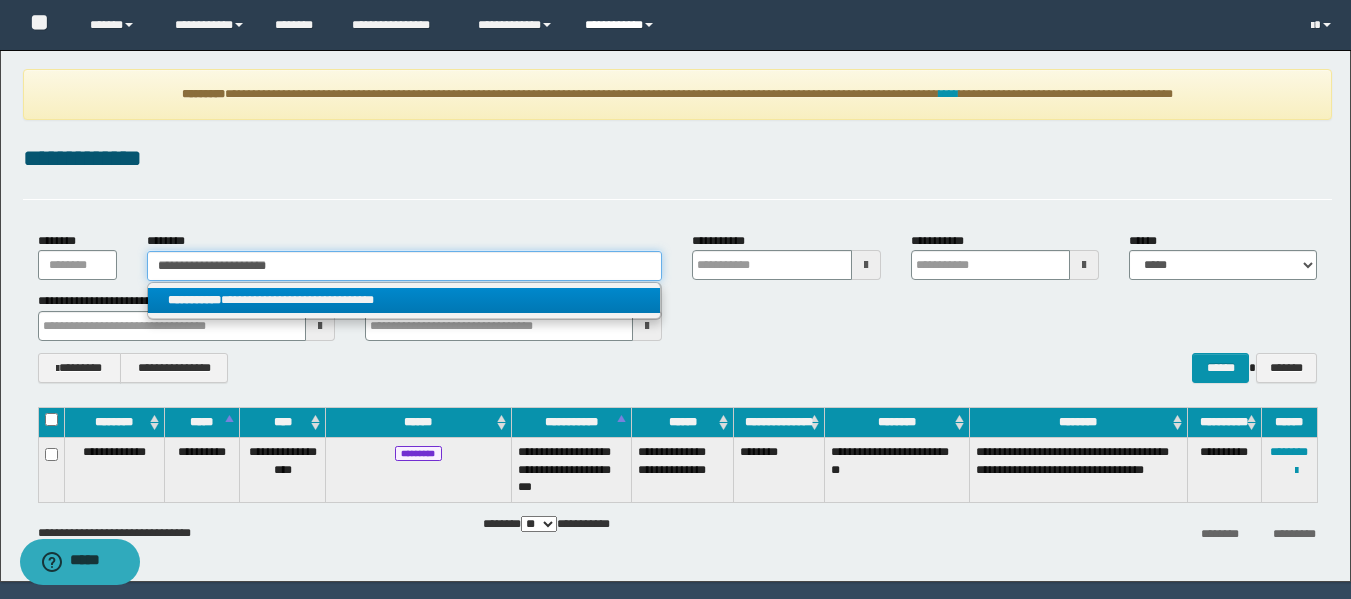 type 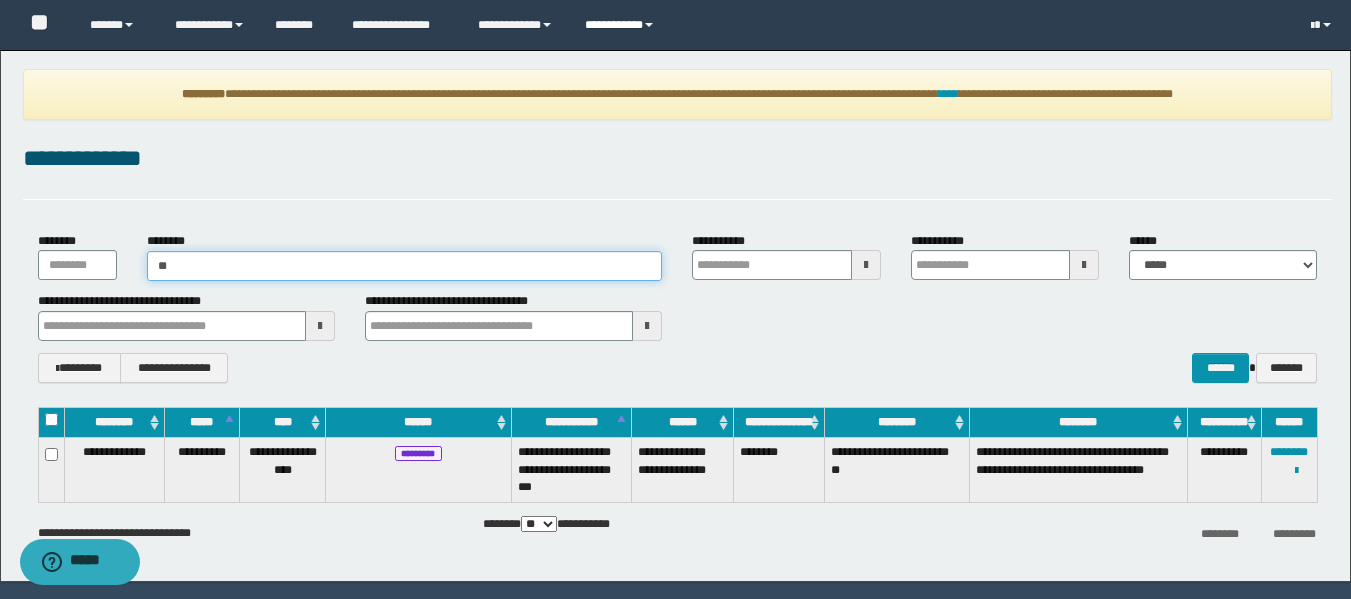type on "*" 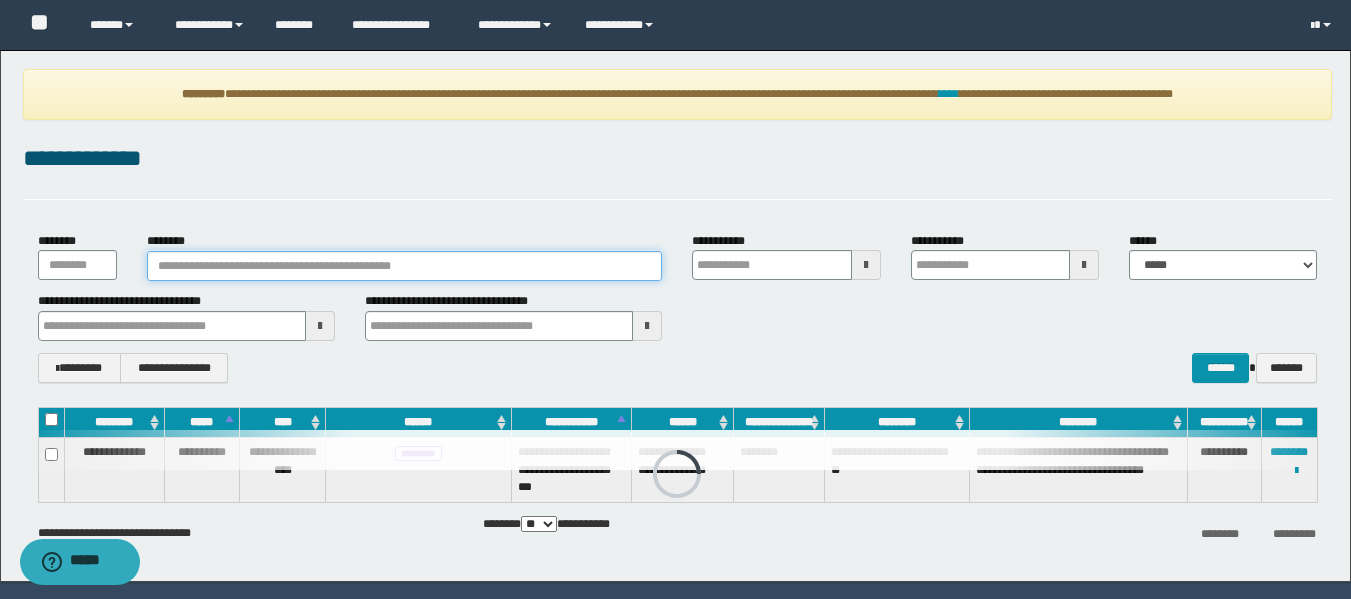 drag, startPoint x: 601, startPoint y: 24, endPoint x: 223, endPoint y: 269, distance: 450.45422 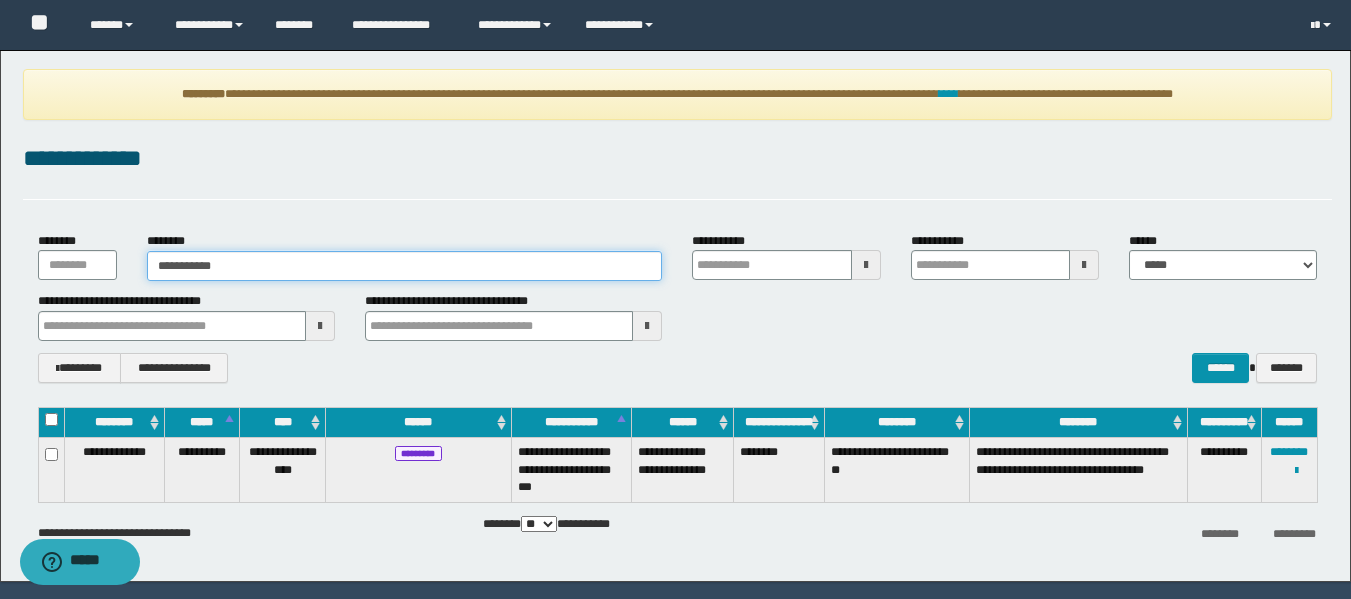 type on "**********" 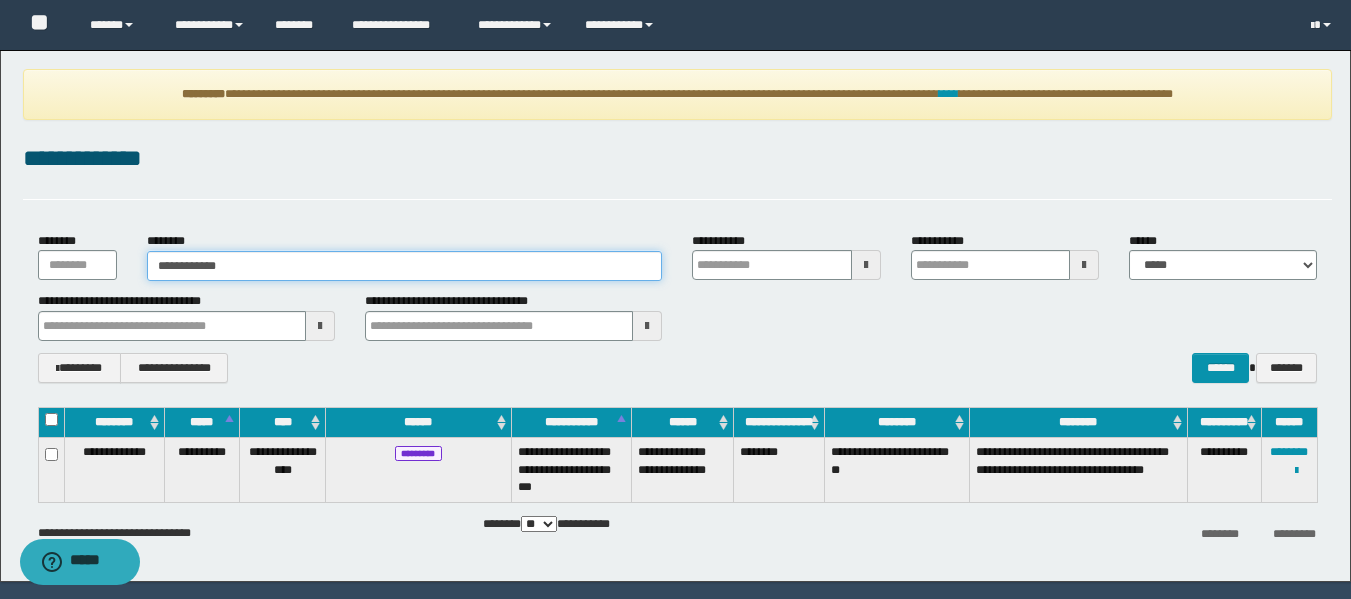 type on "**********" 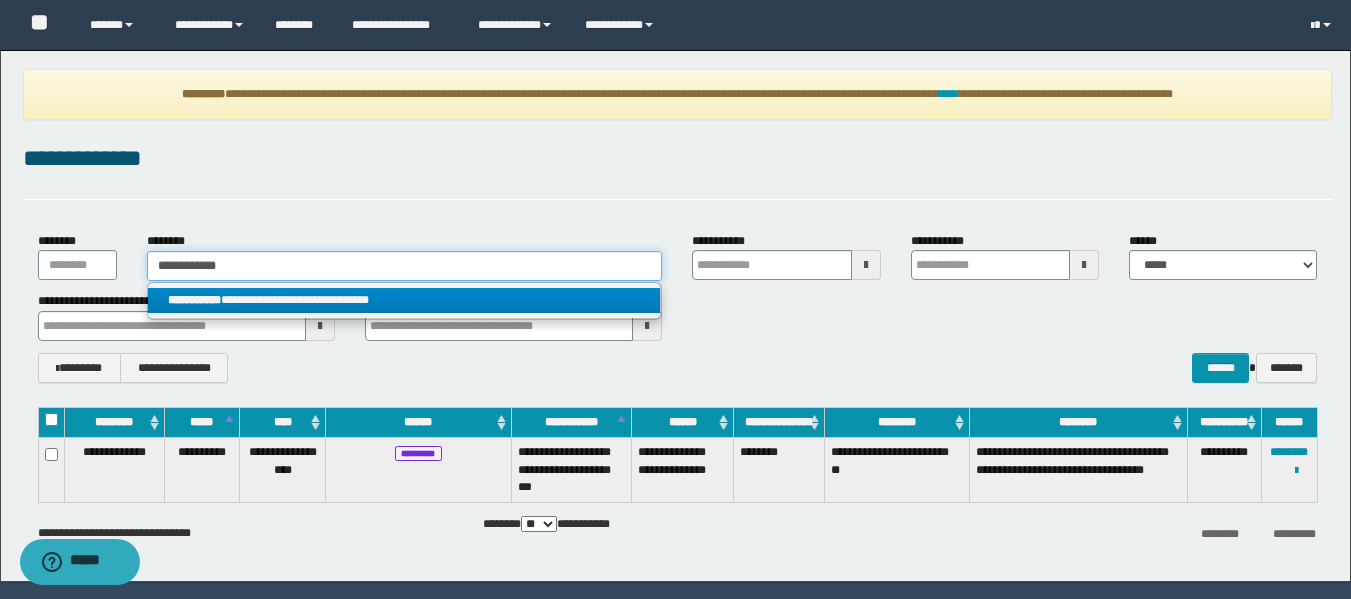 type on "**********" 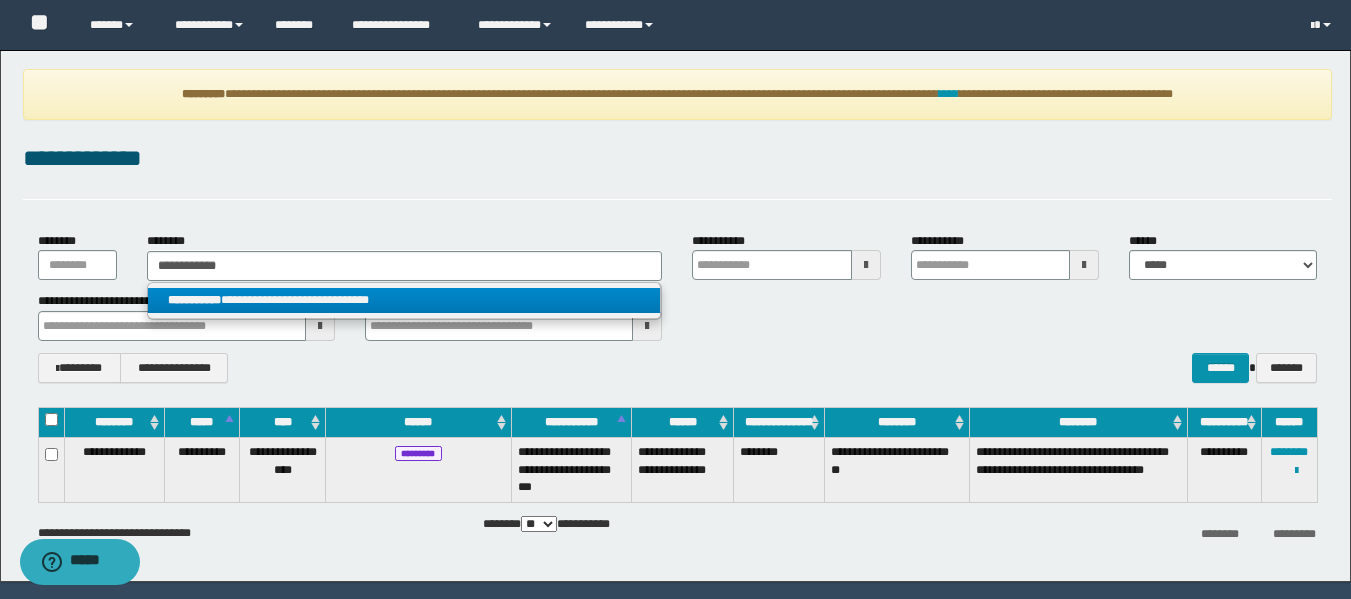 click on "**********" at bounding box center [404, 300] 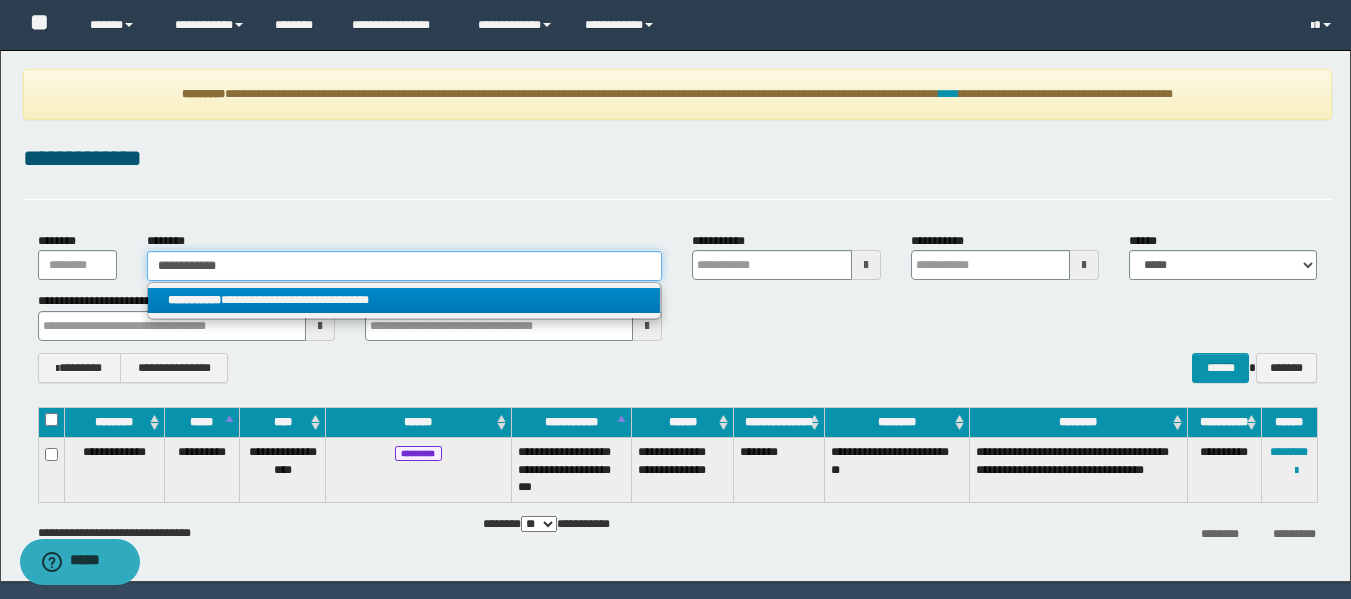 type 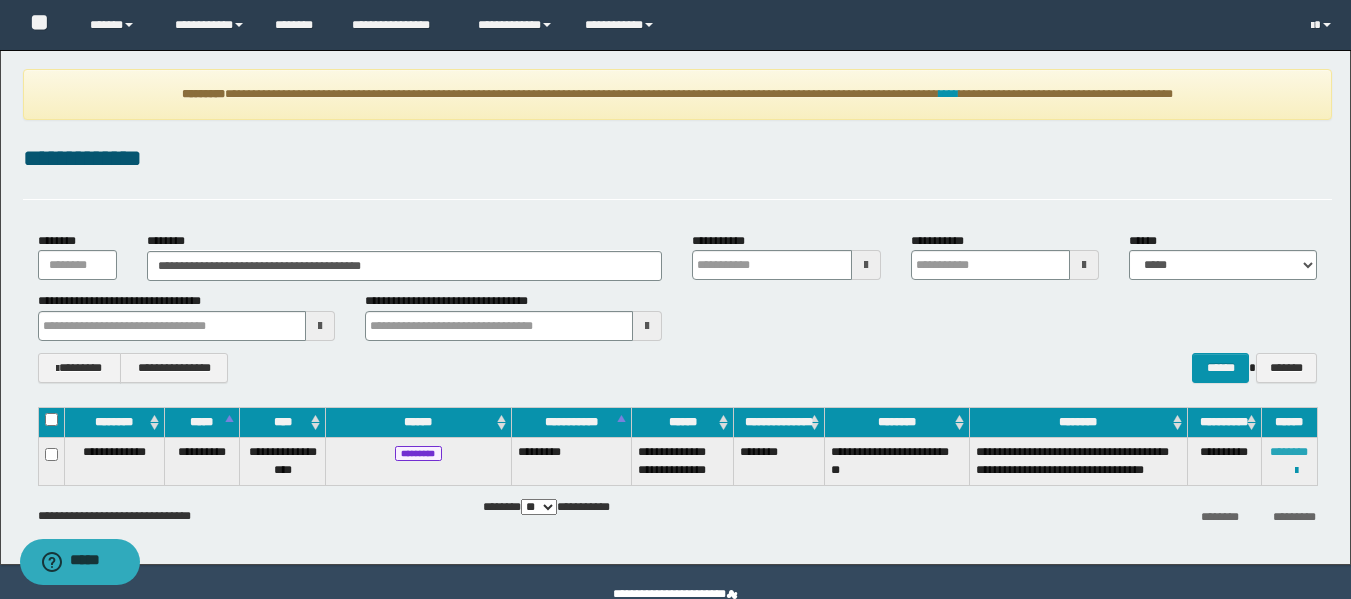click on "********" at bounding box center [1289, 452] 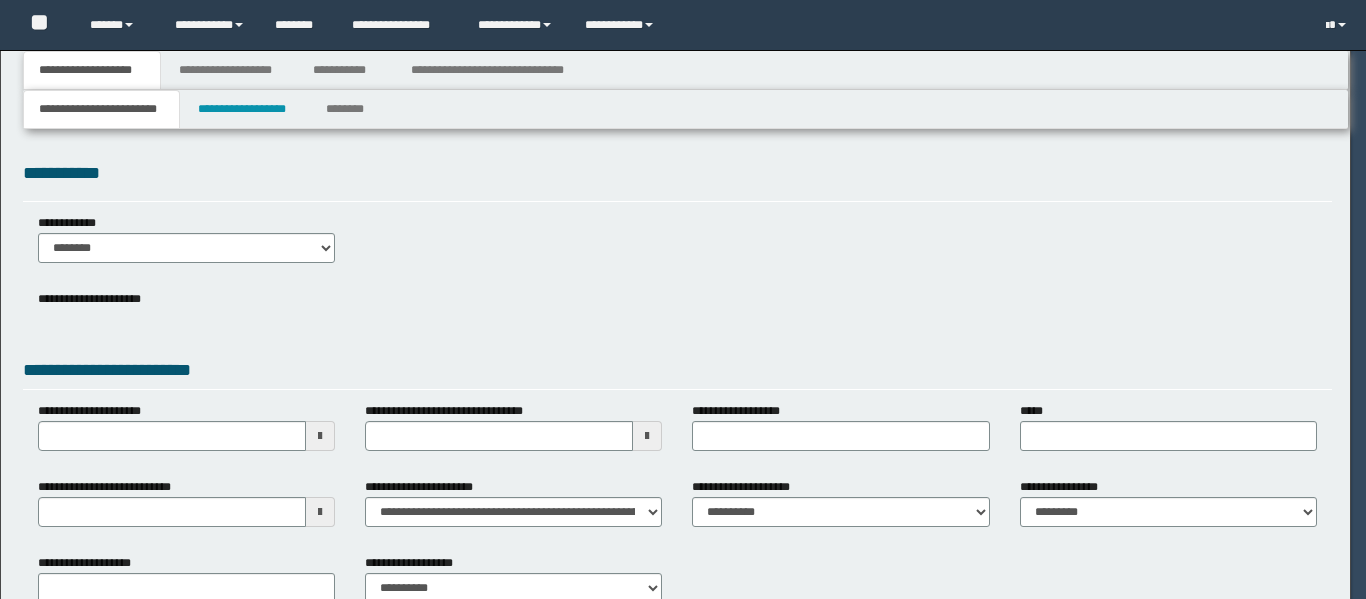 scroll, scrollTop: 0, scrollLeft: 0, axis: both 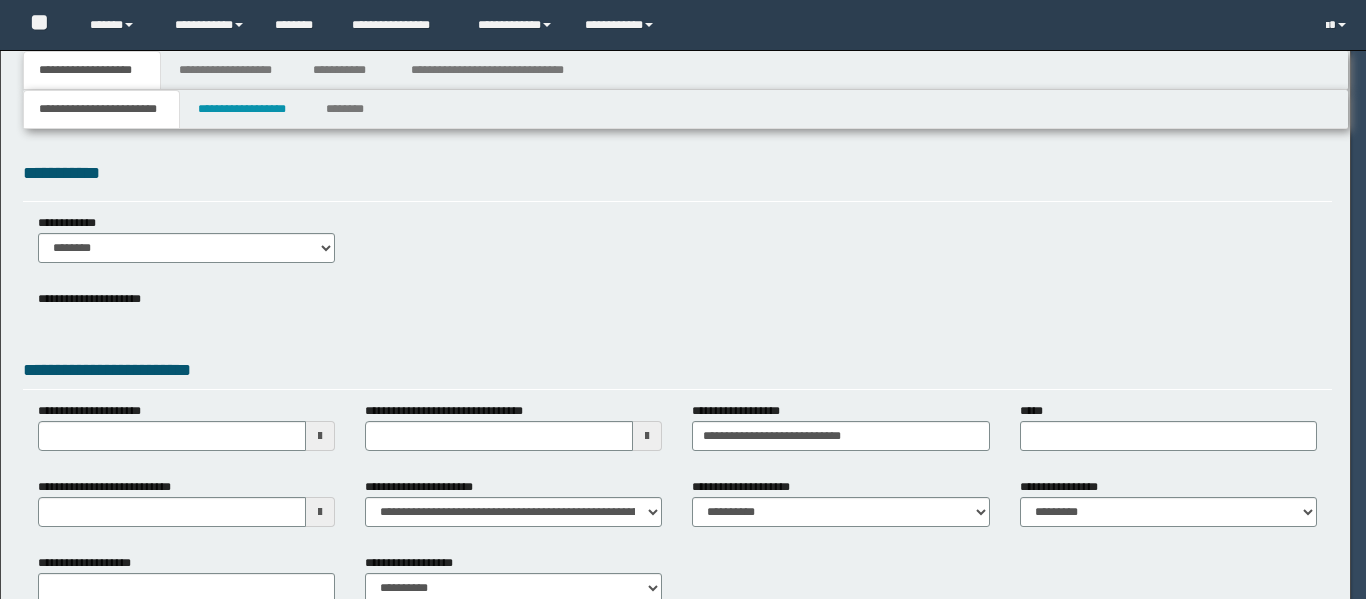 select on "**" 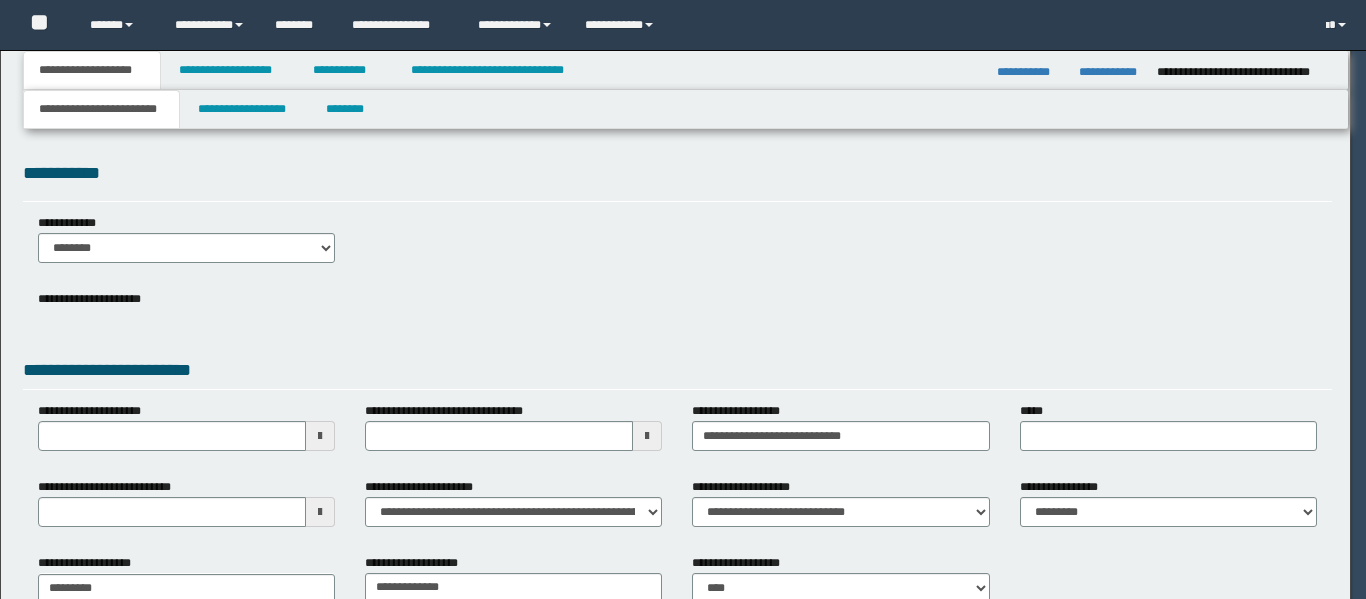 scroll, scrollTop: 0, scrollLeft: 0, axis: both 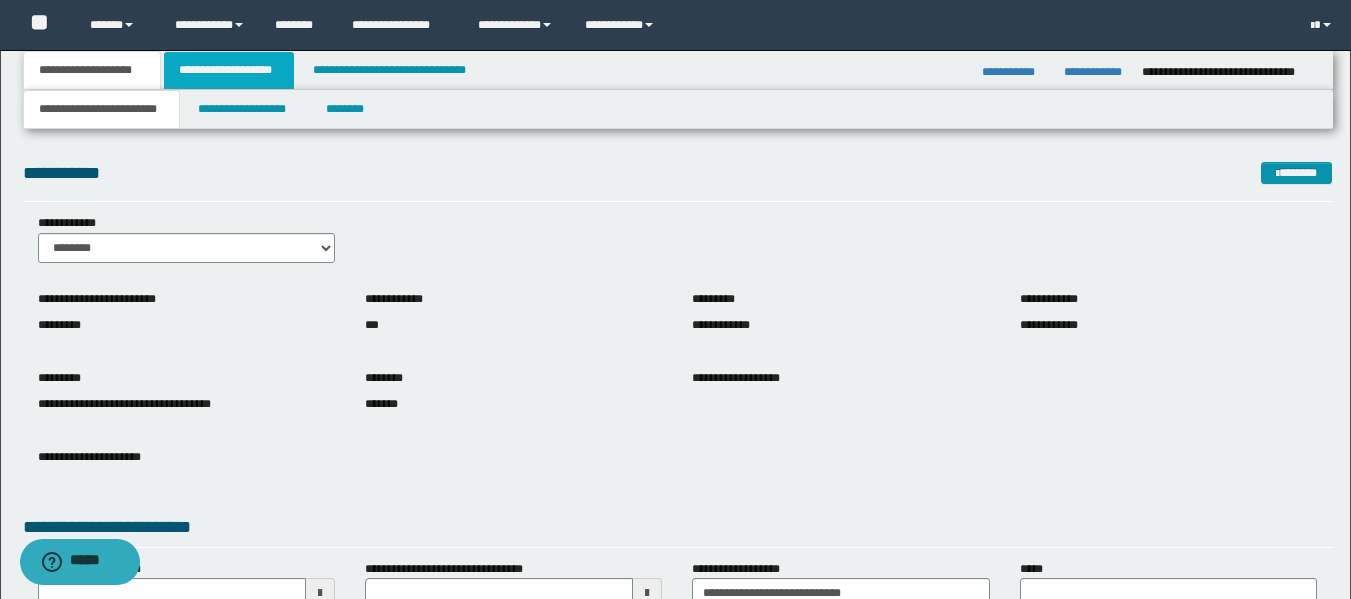 click on "**********" at bounding box center [229, 70] 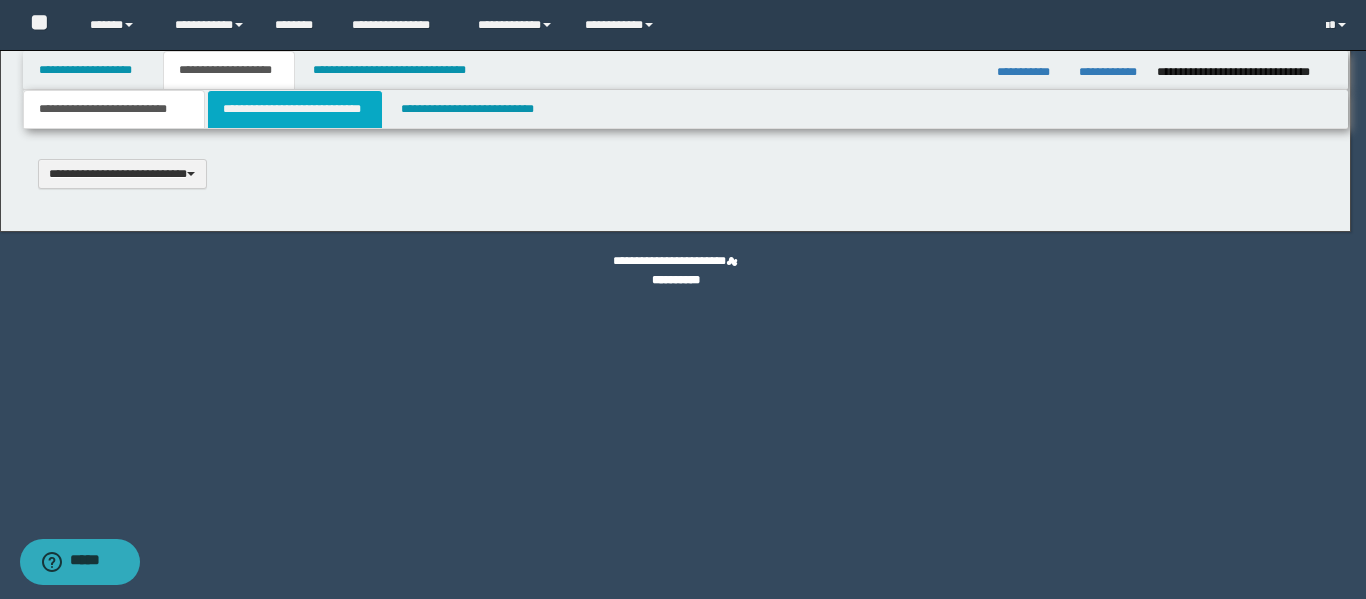 type 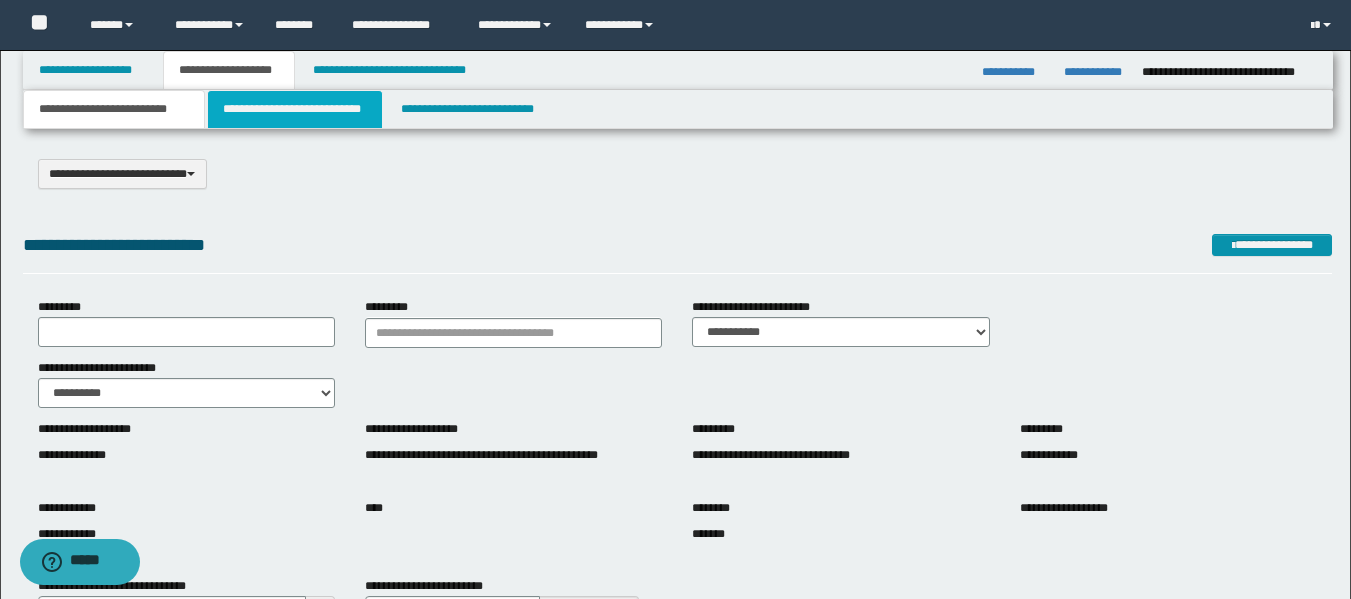 click on "**********" at bounding box center [295, 109] 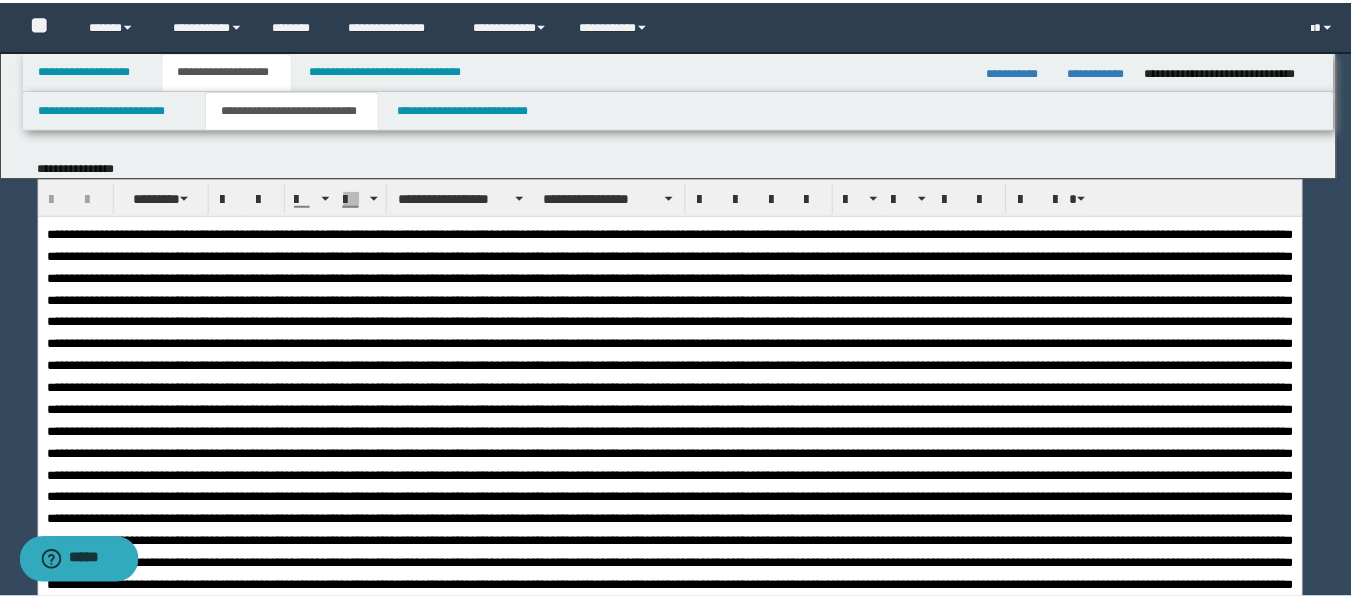 scroll, scrollTop: 0, scrollLeft: 0, axis: both 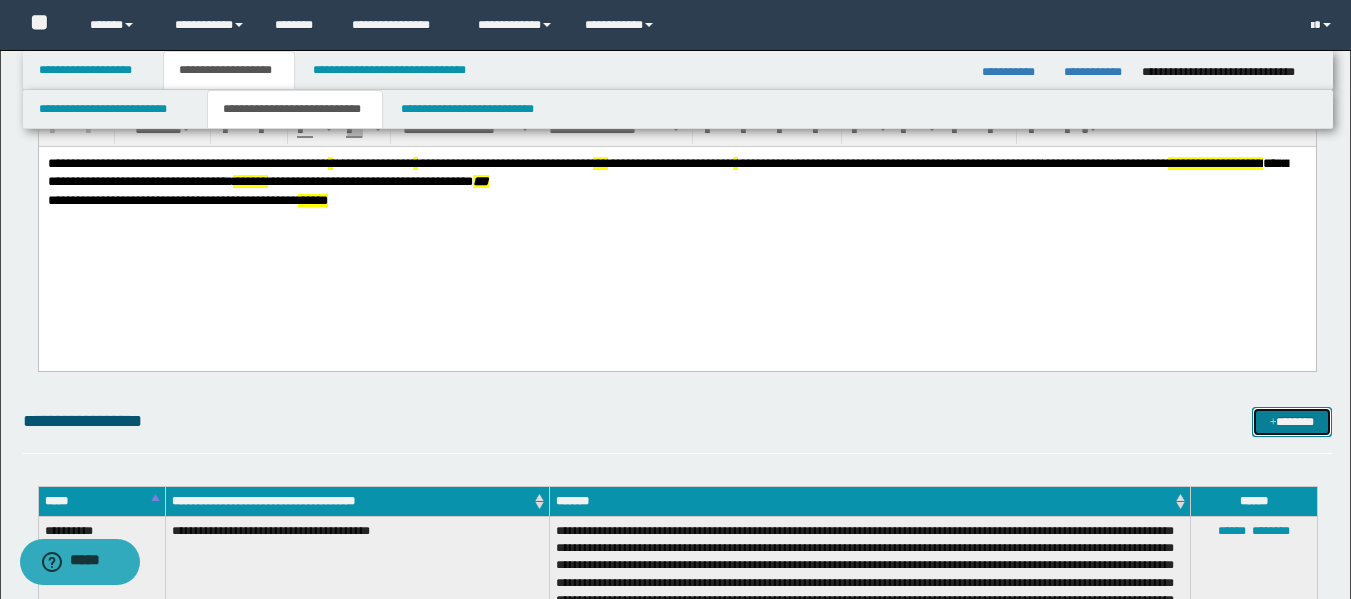 click on "*******" at bounding box center (1292, 422) 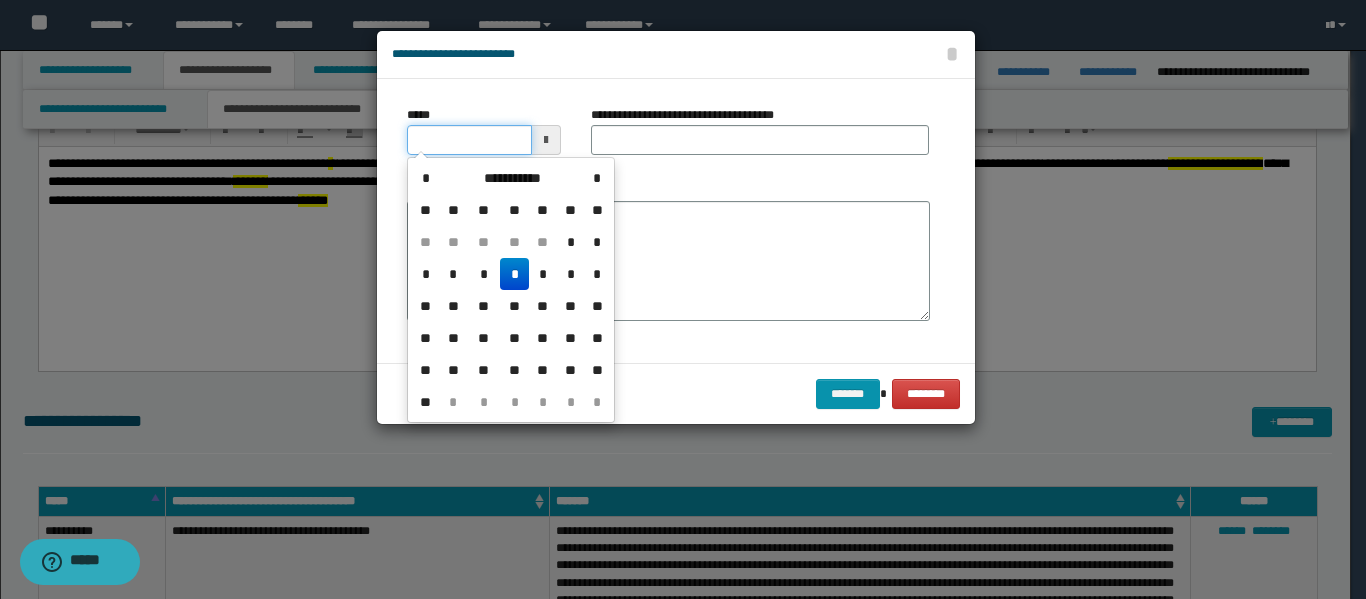 click on "*****" at bounding box center [469, 140] 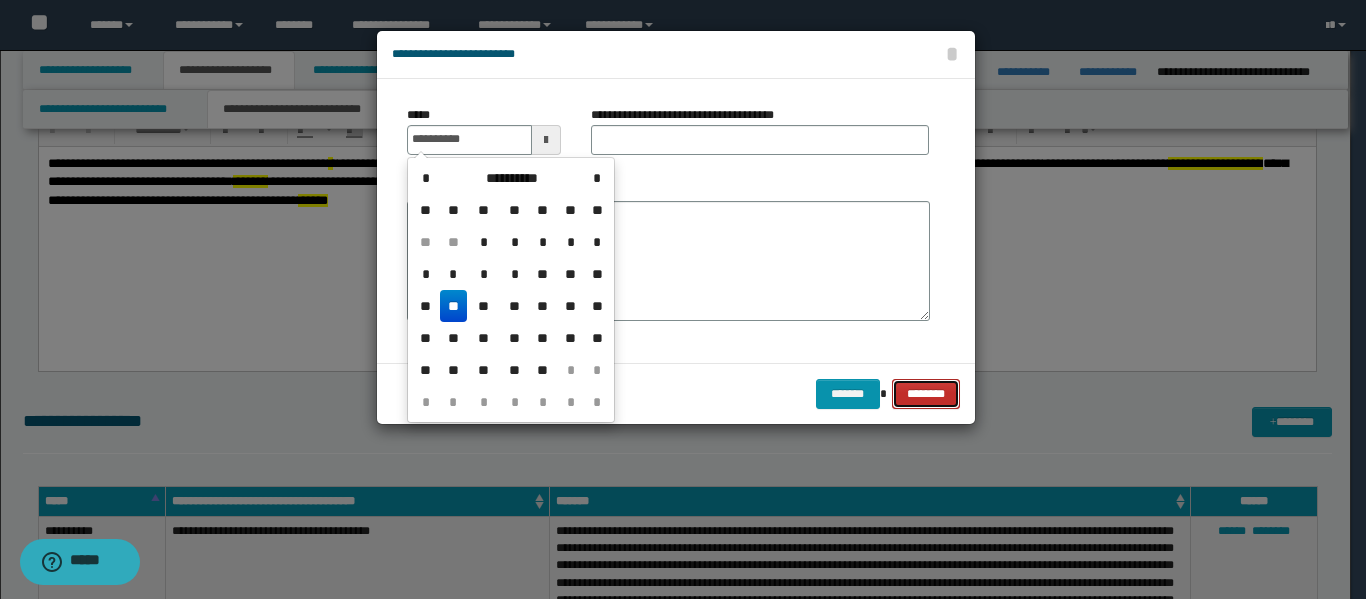 type on "**********" 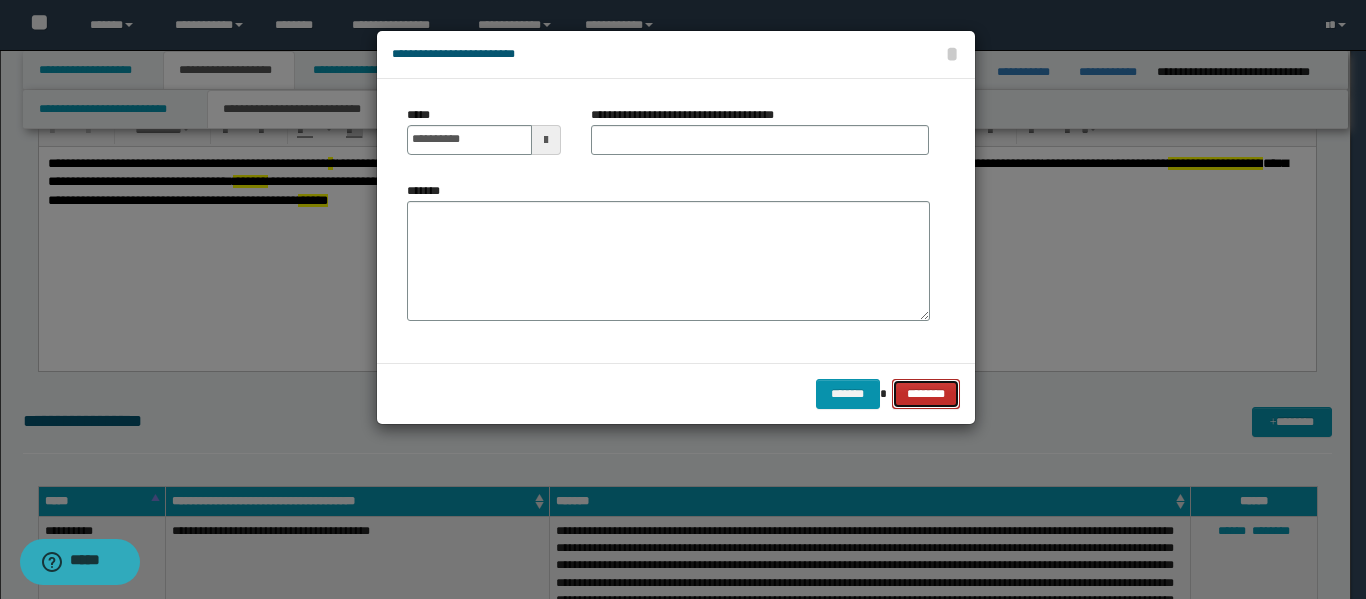 click on "********" at bounding box center (925, 394) 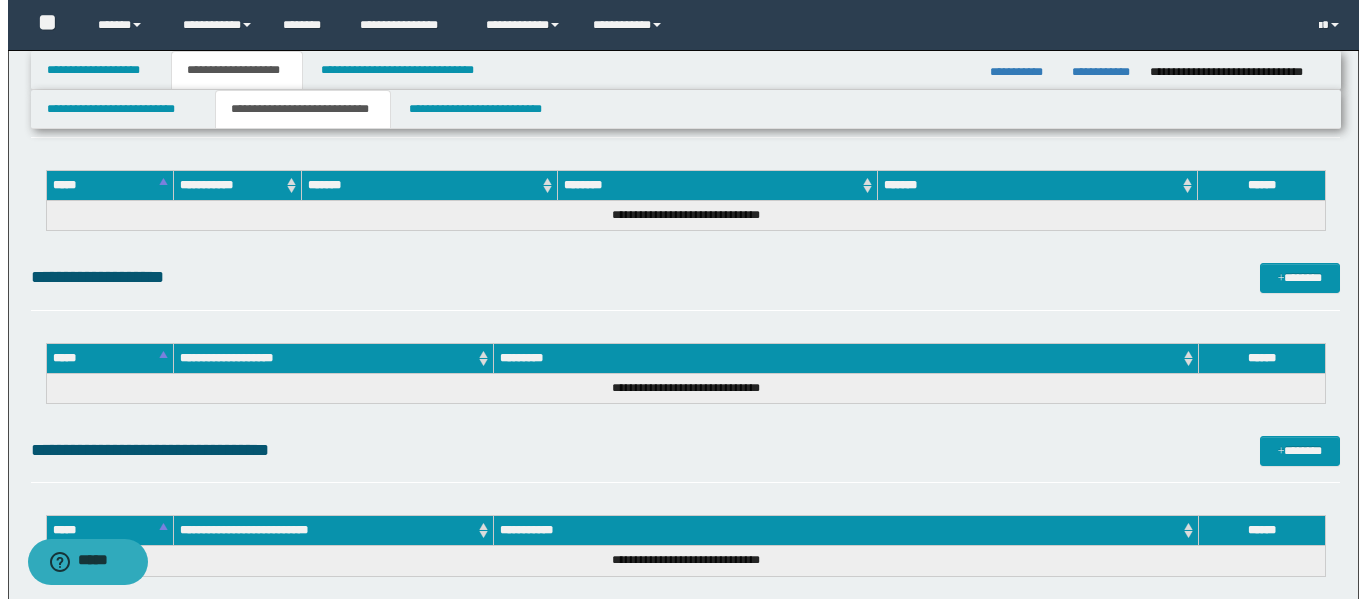 scroll, scrollTop: 2000, scrollLeft: 0, axis: vertical 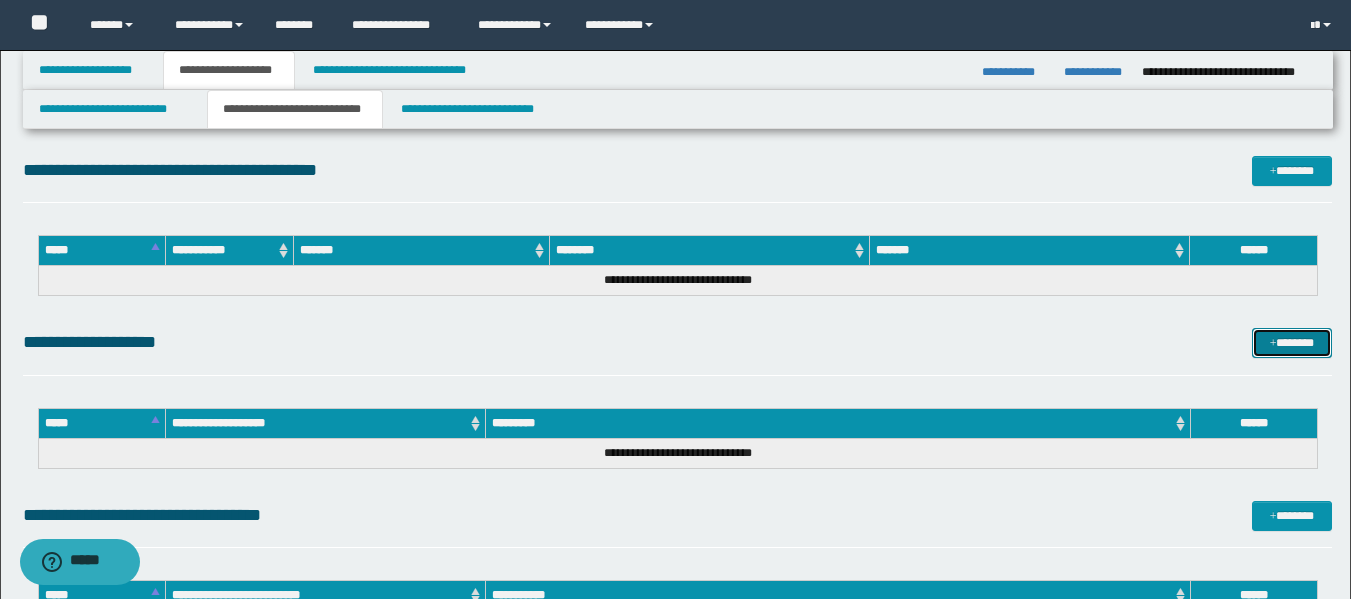 click on "*******" at bounding box center [1292, 343] 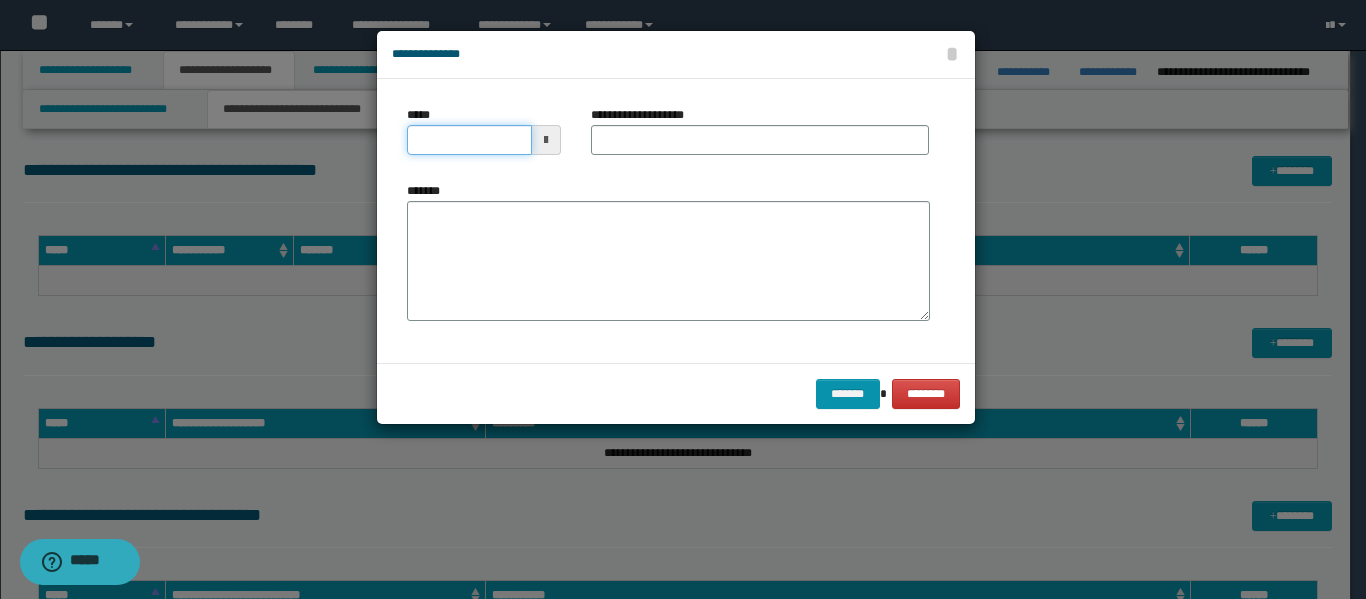 click on "*****" at bounding box center (469, 140) 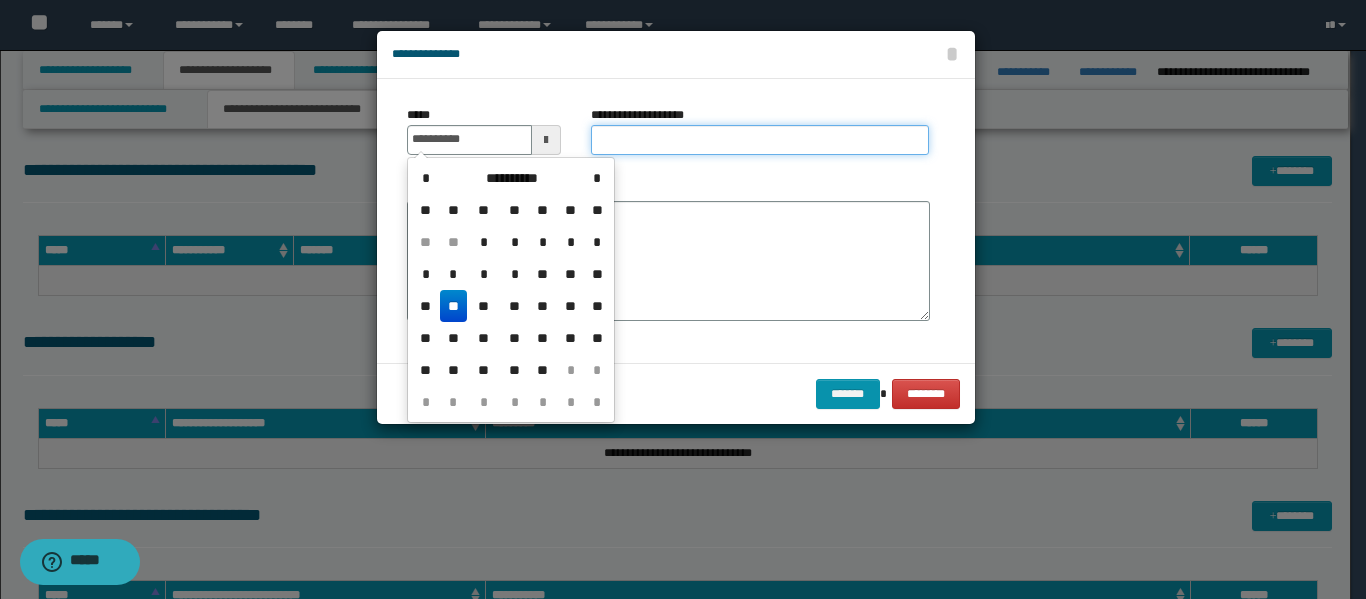 type on "**********" 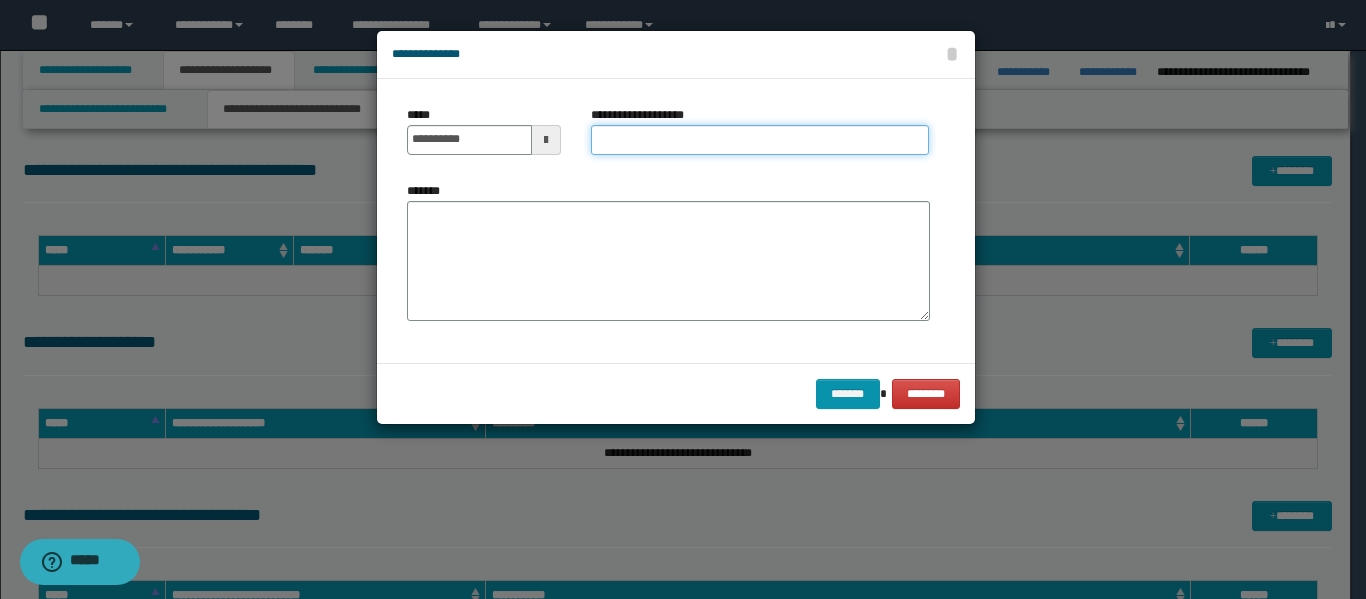 click on "**********" at bounding box center [760, 140] 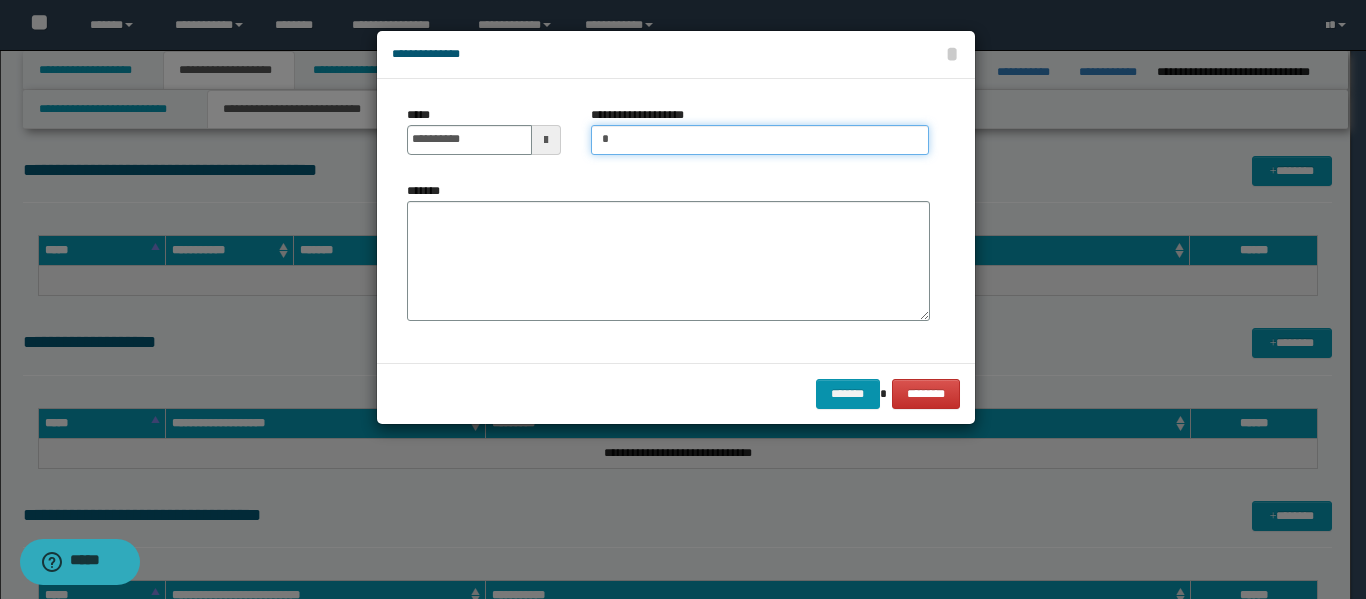 type on "**********" 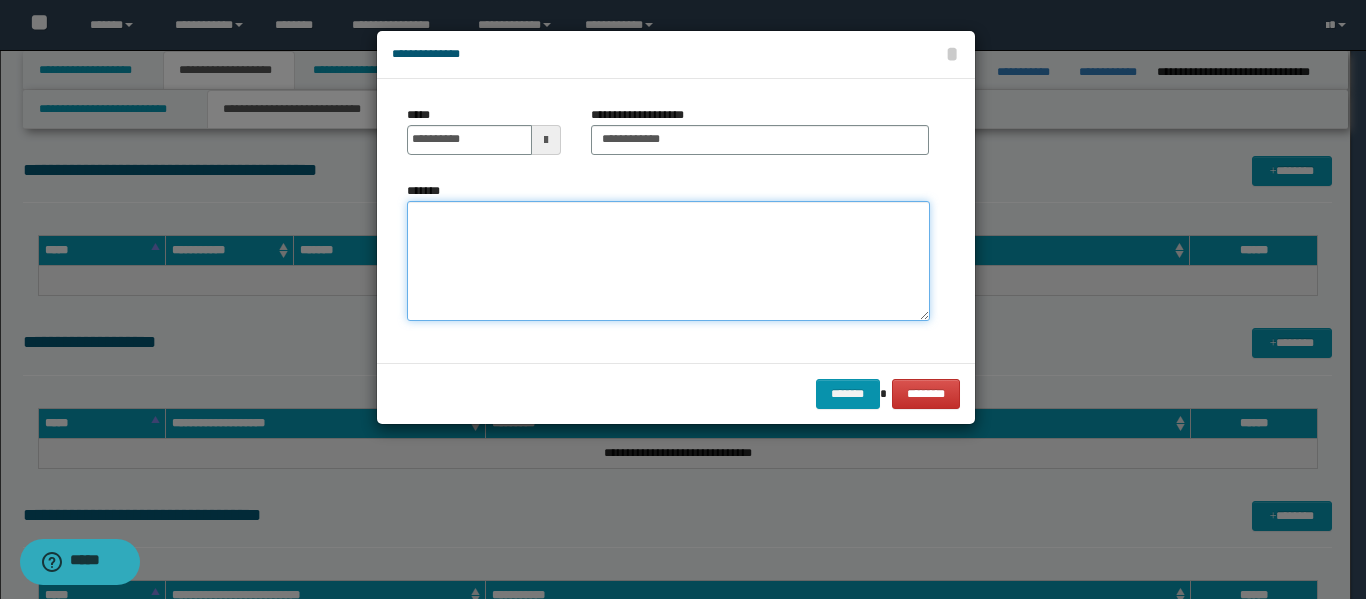 click on "*******" at bounding box center (668, 261) 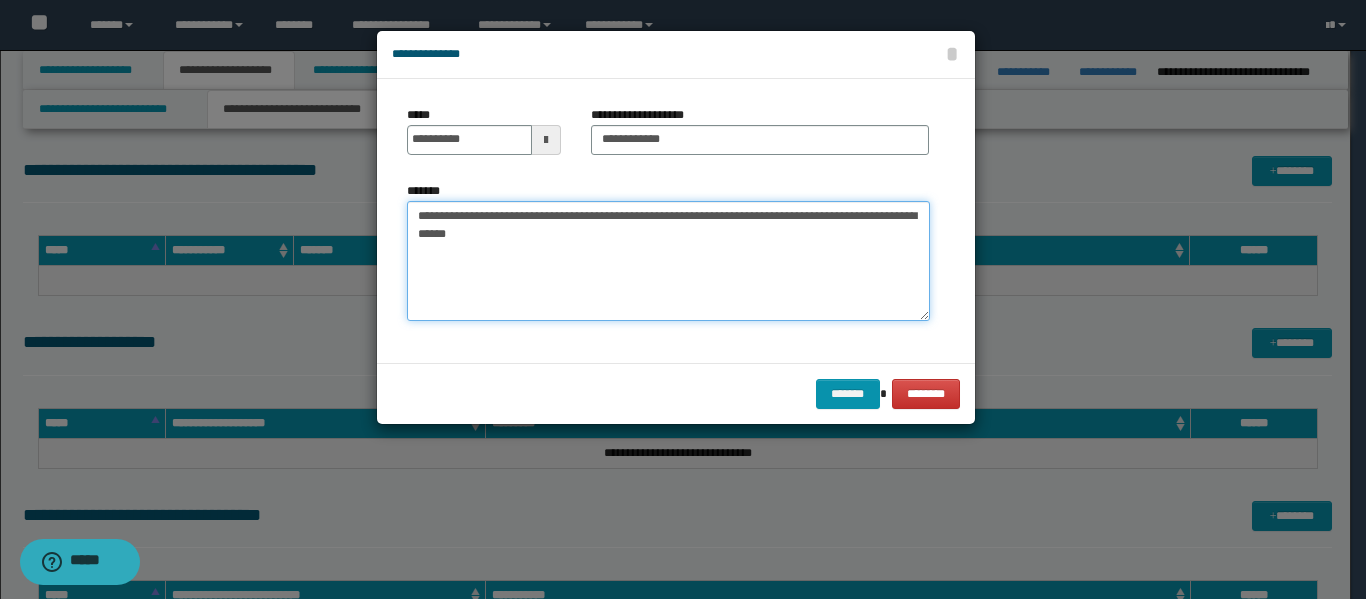 click on "**********" at bounding box center [668, 261] 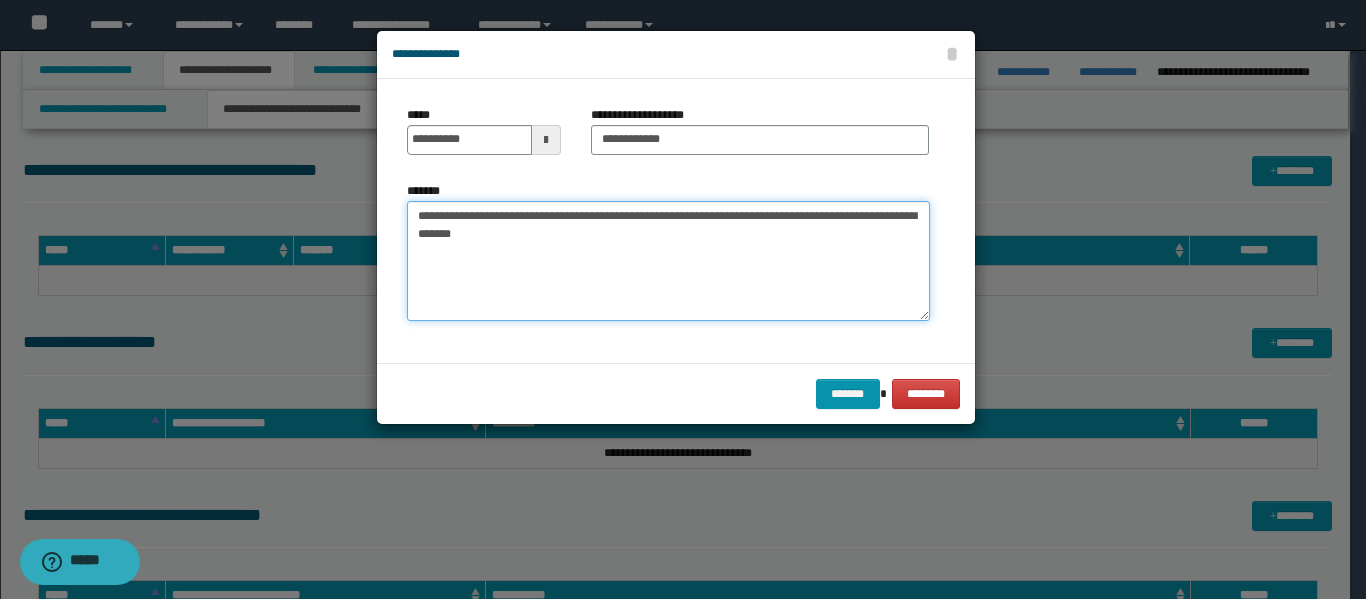click on "**********" at bounding box center [668, 261] 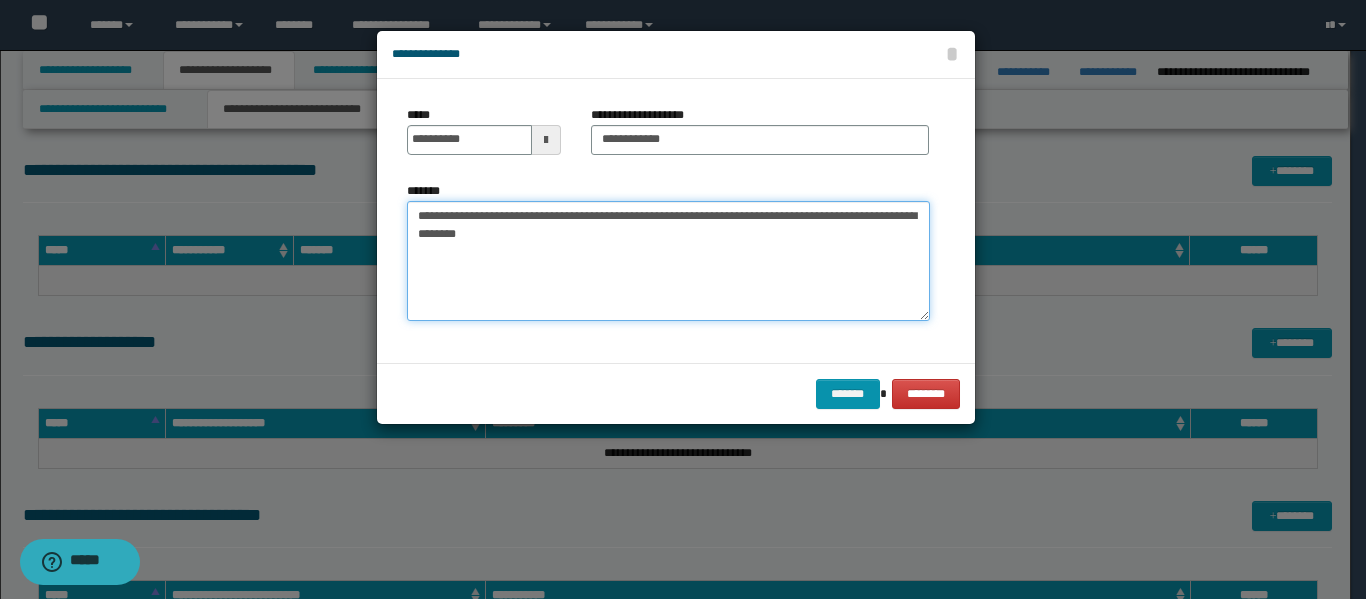 click on "**********" at bounding box center (668, 261) 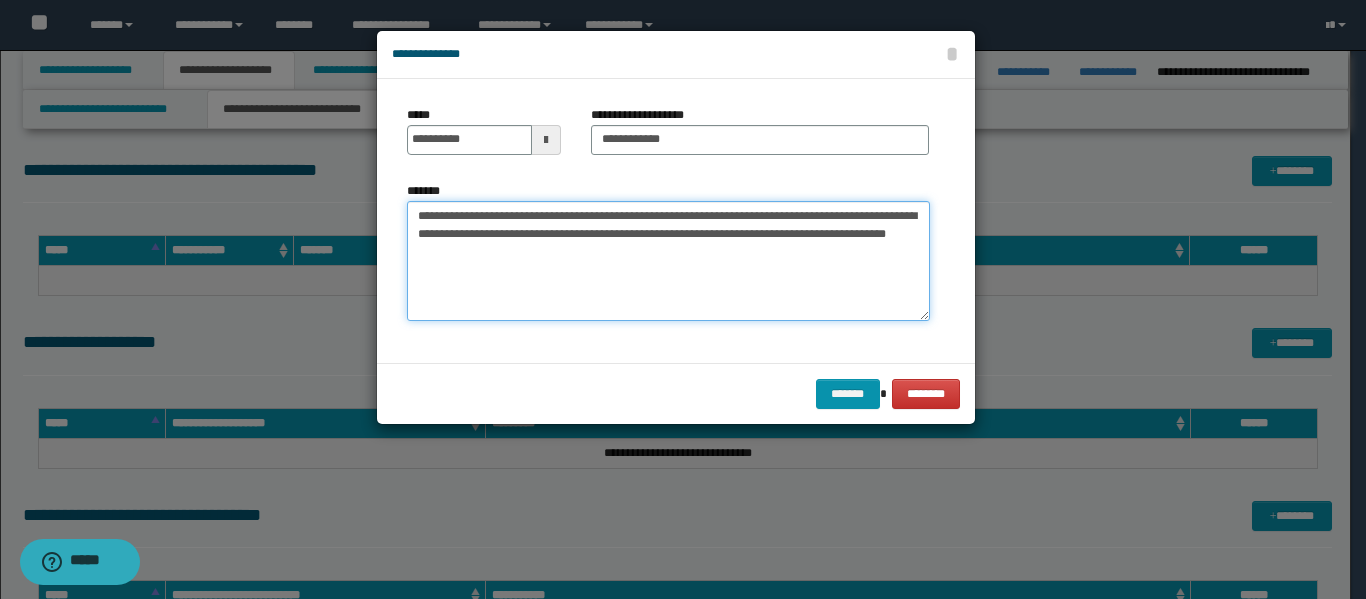 click on "**********" at bounding box center [668, 261] 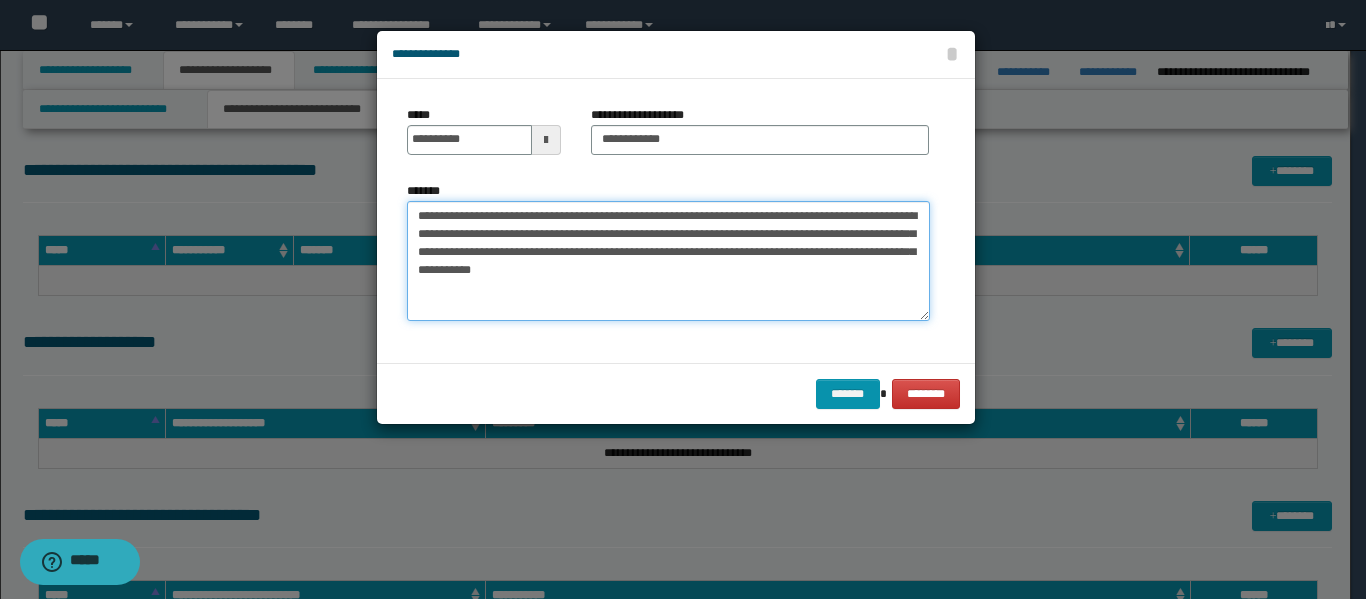 type on "**********" 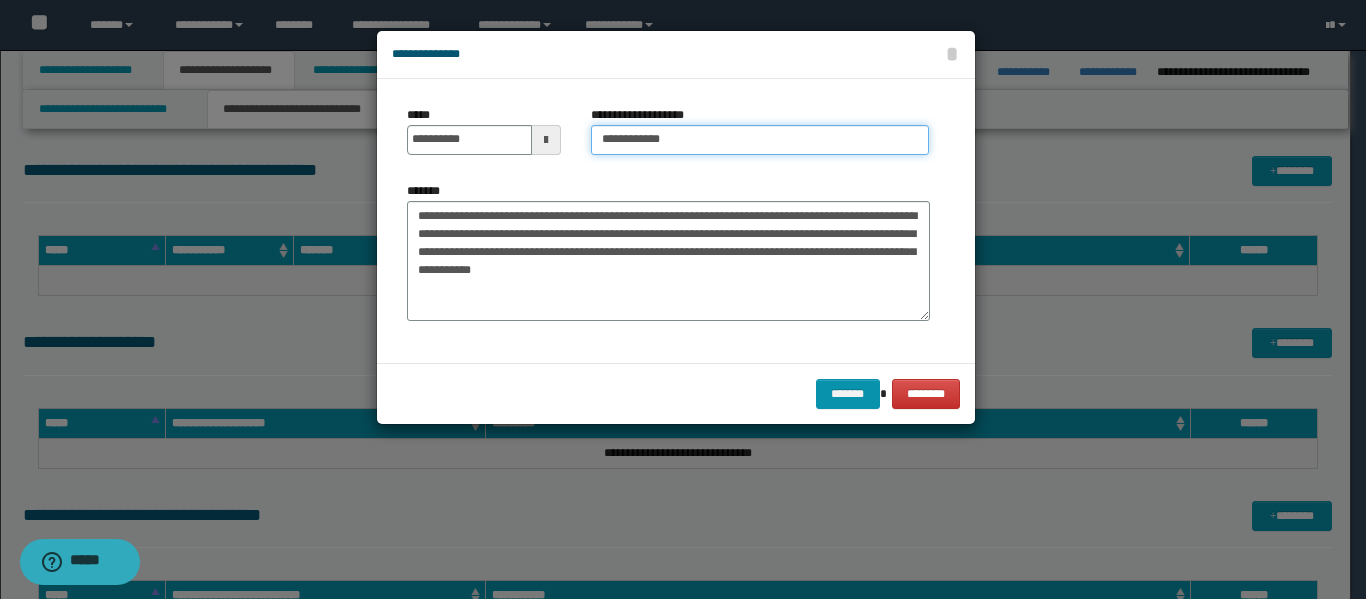 click on "**********" at bounding box center [760, 140] 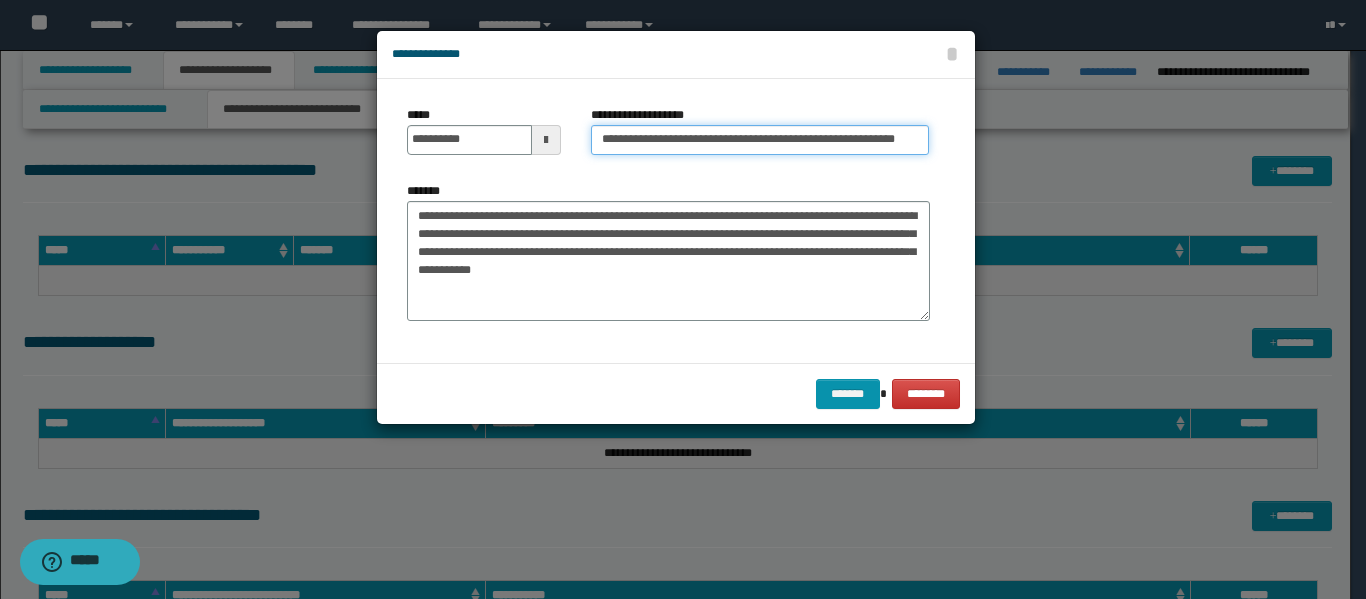 scroll, scrollTop: 0, scrollLeft: 32, axis: horizontal 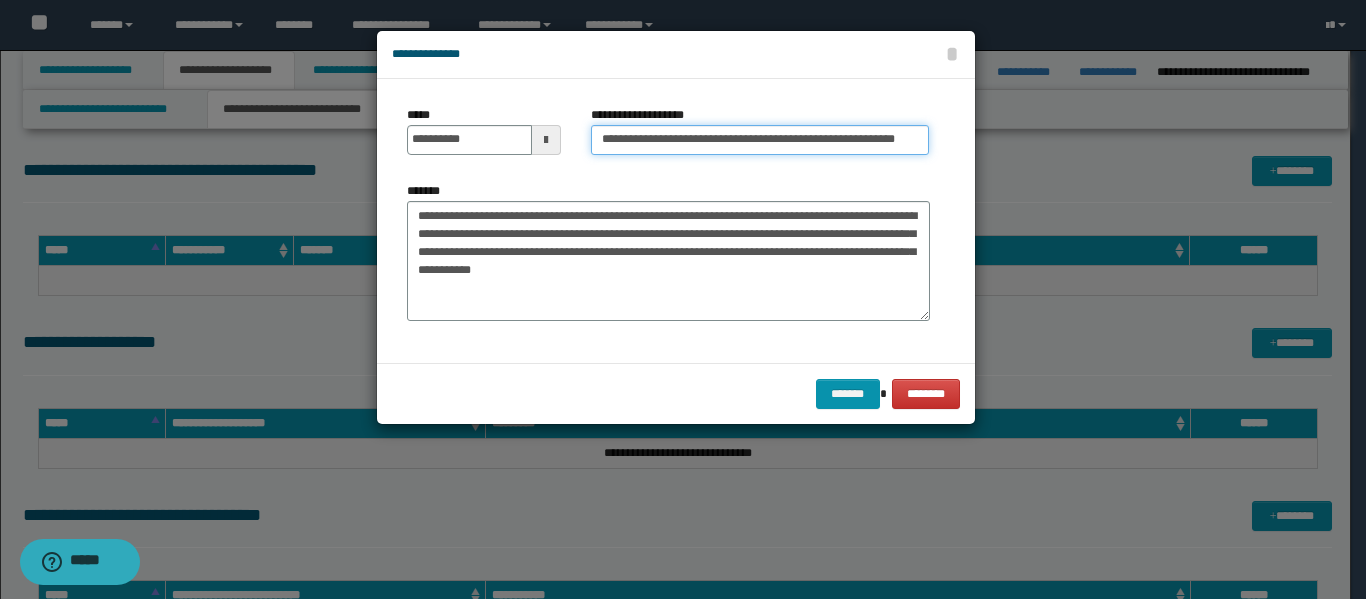 click on "**********" at bounding box center [760, 140] 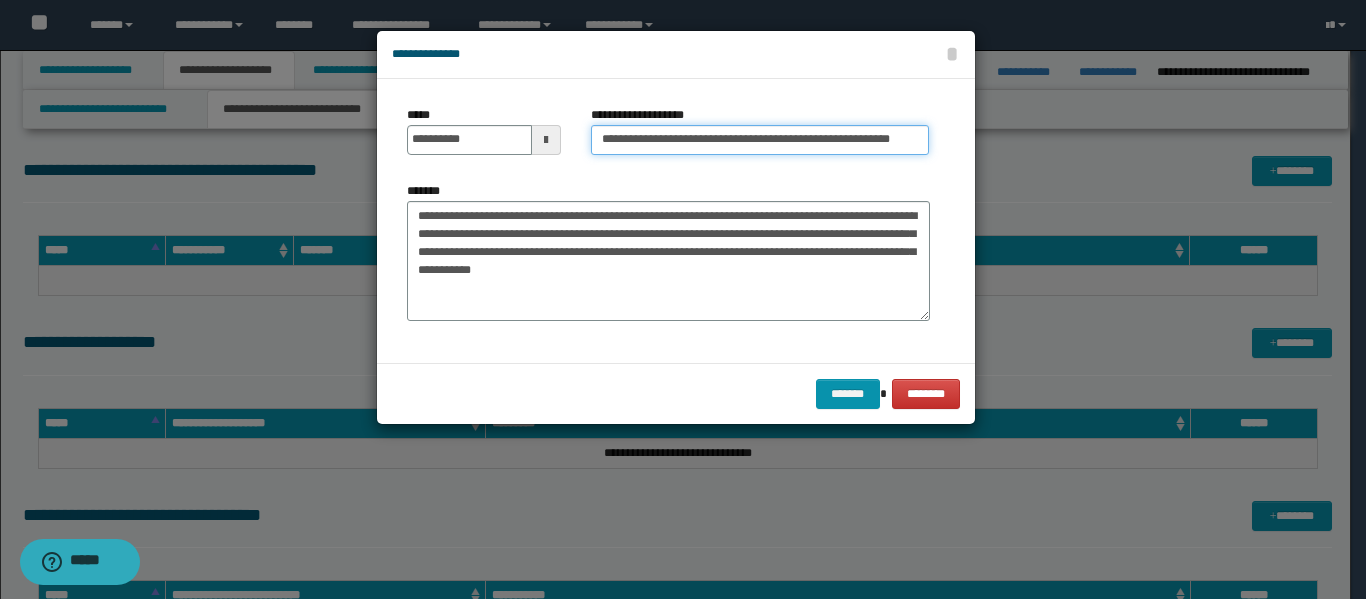scroll, scrollTop: 0, scrollLeft: 25, axis: horizontal 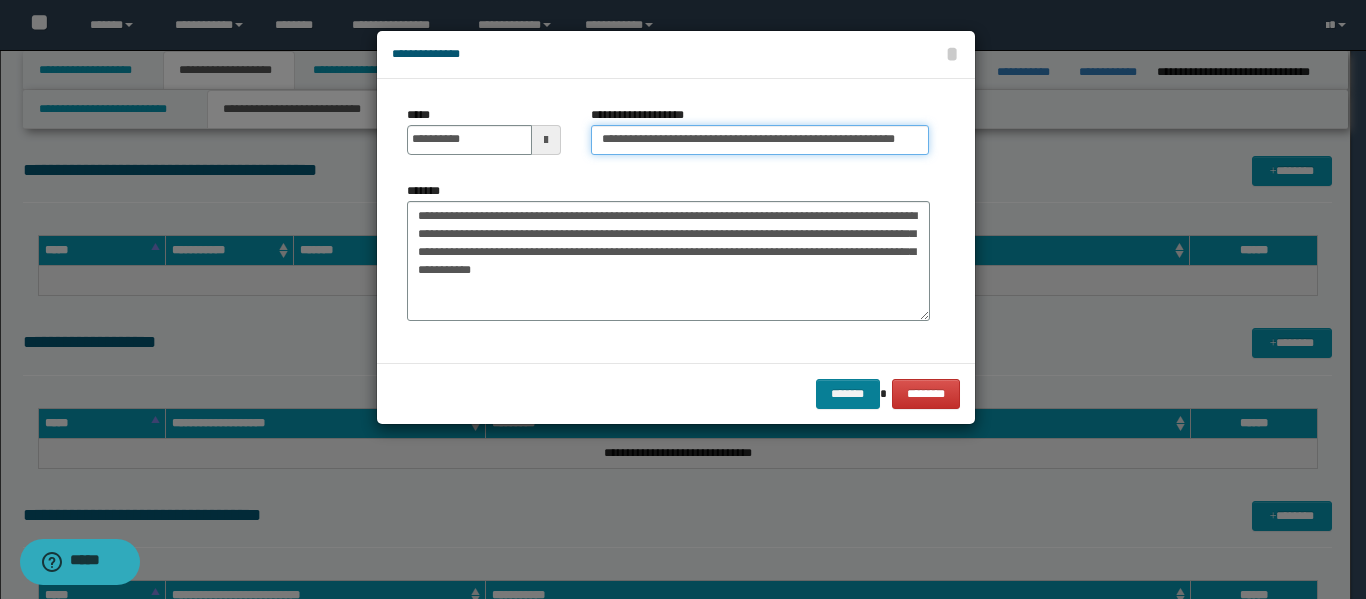 type on "**********" 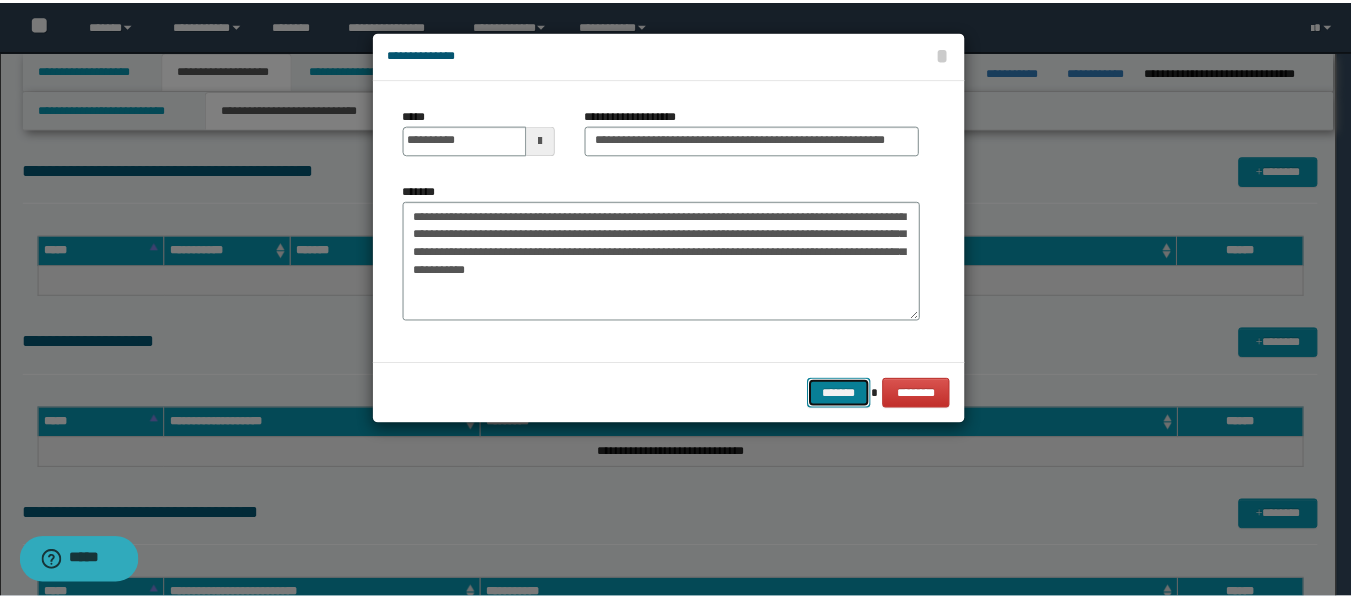 scroll, scrollTop: 0, scrollLeft: 0, axis: both 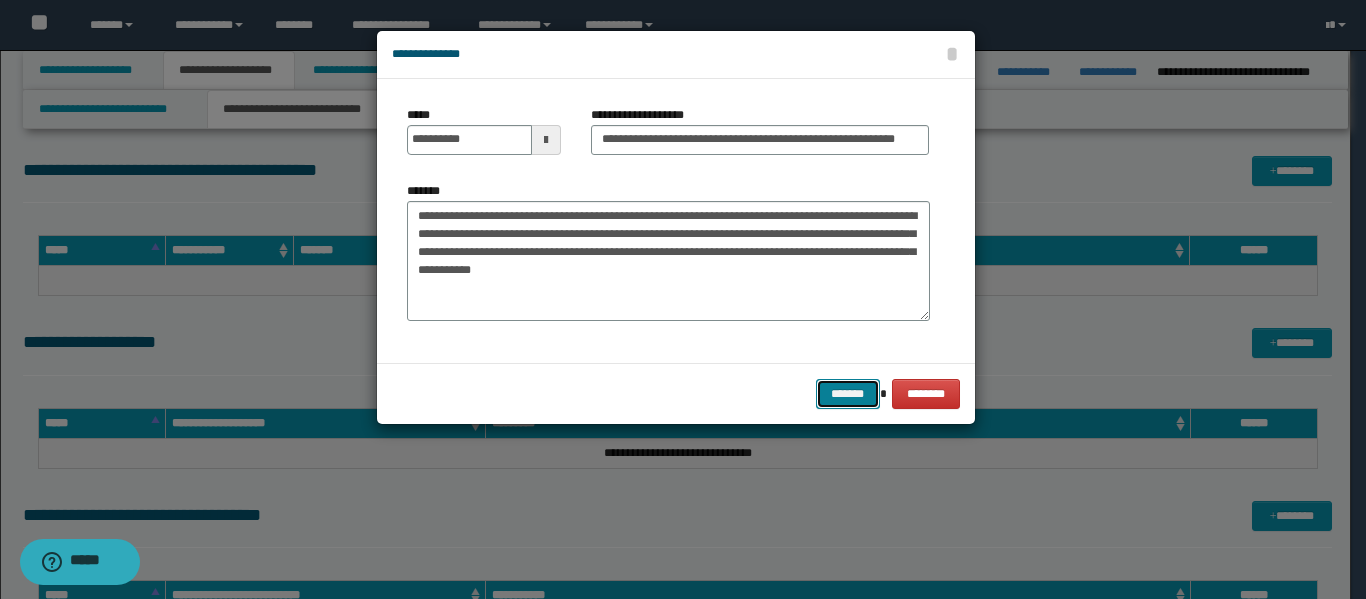 click on "*******" at bounding box center (848, 394) 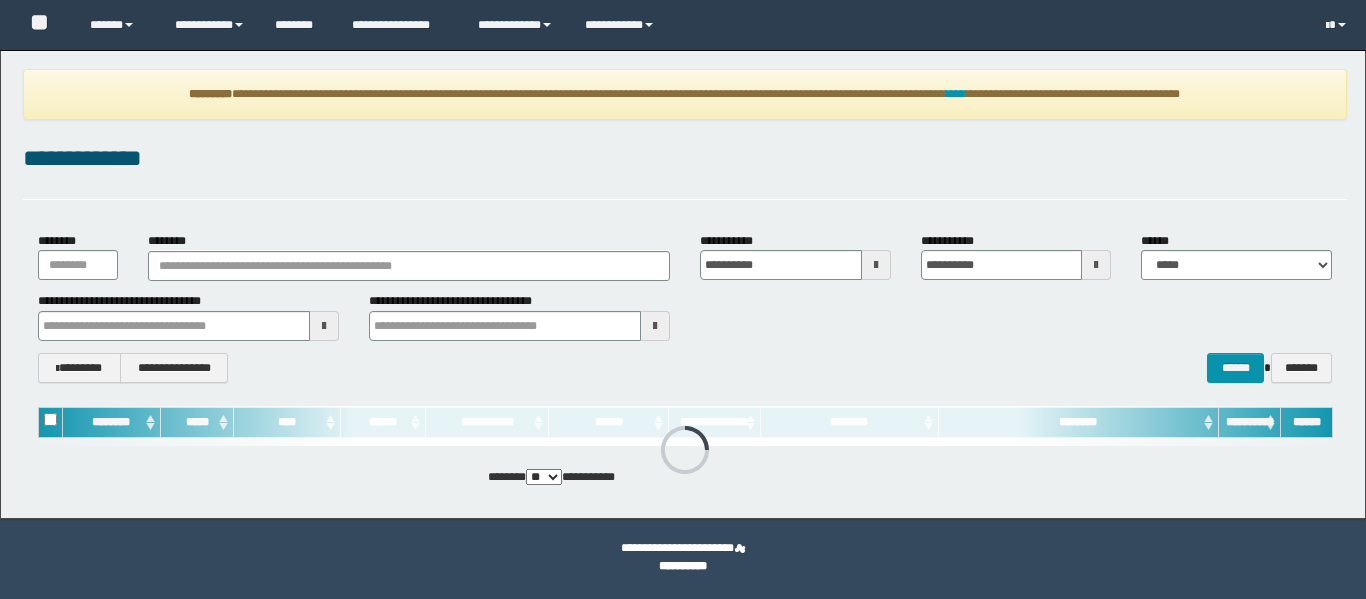 scroll, scrollTop: 0, scrollLeft: 0, axis: both 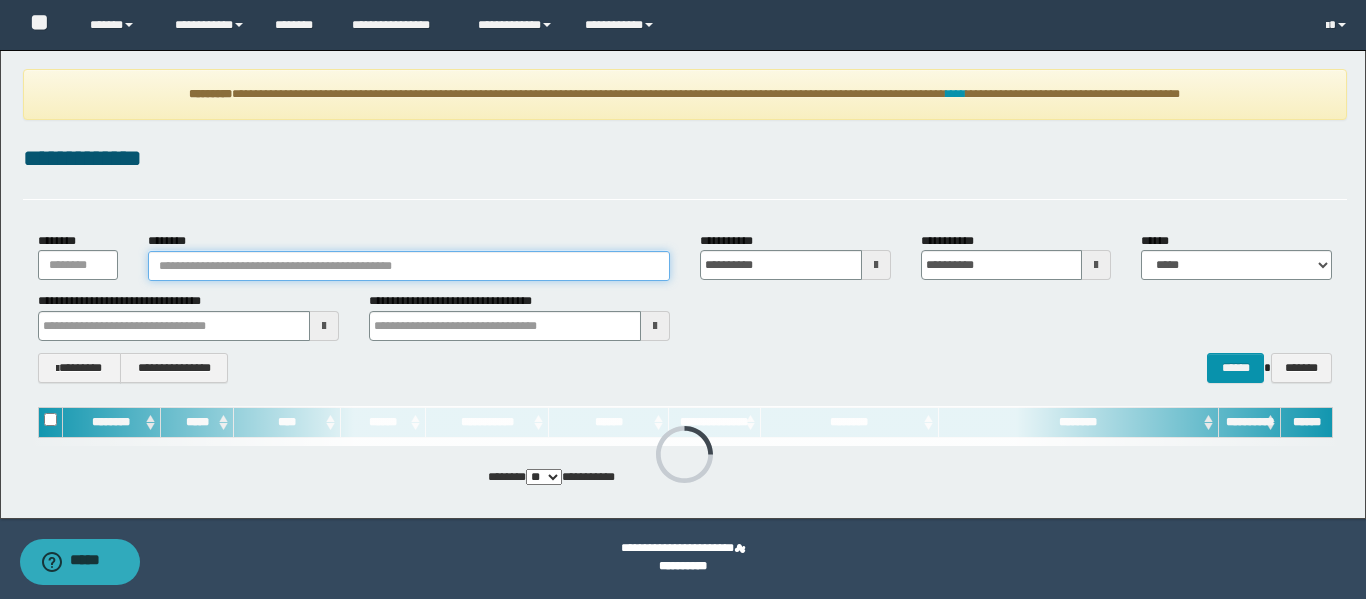 click on "********" at bounding box center [409, 266] 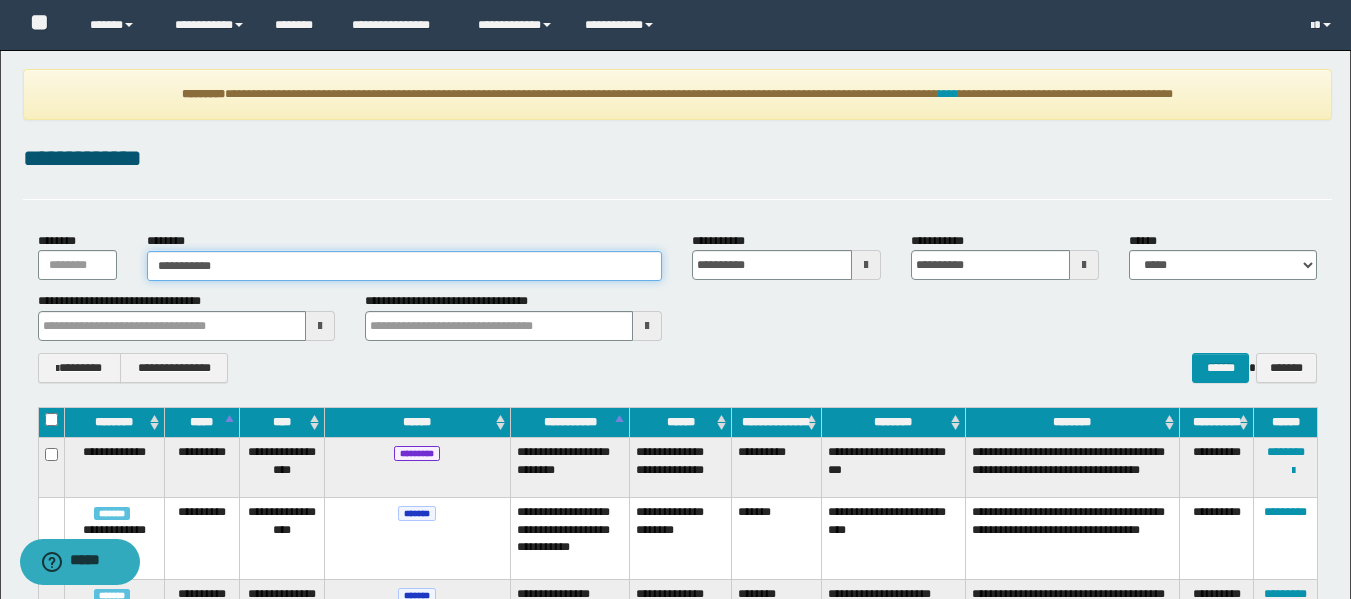 type on "**********" 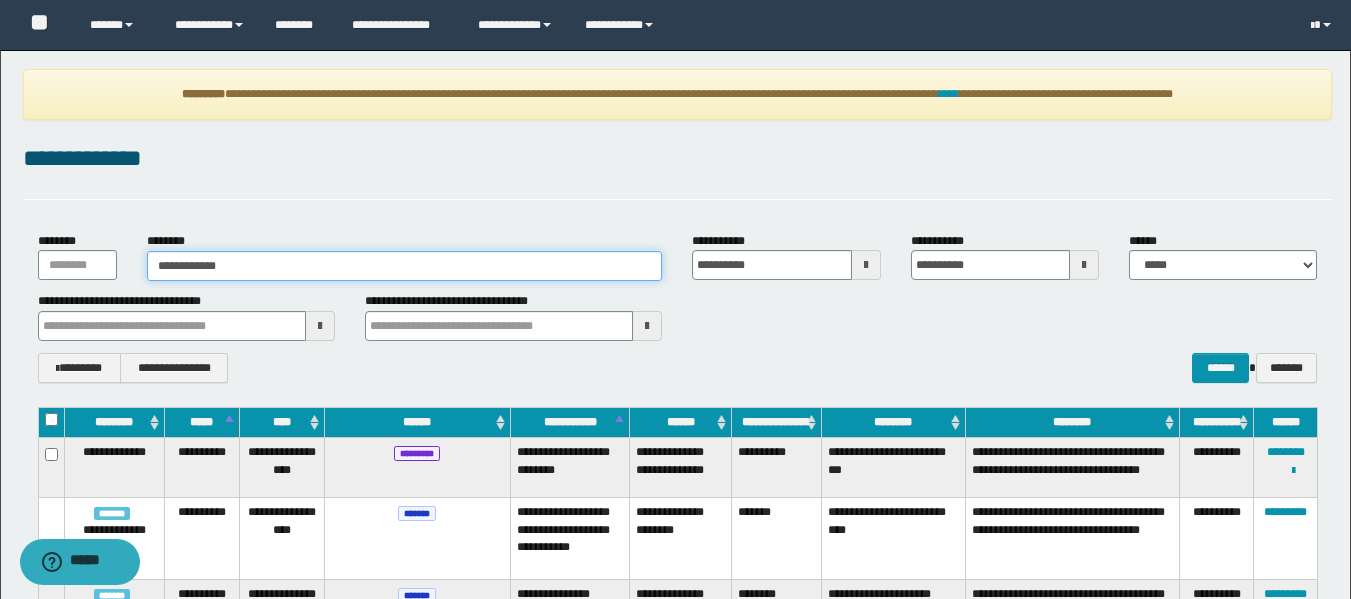 type on "**********" 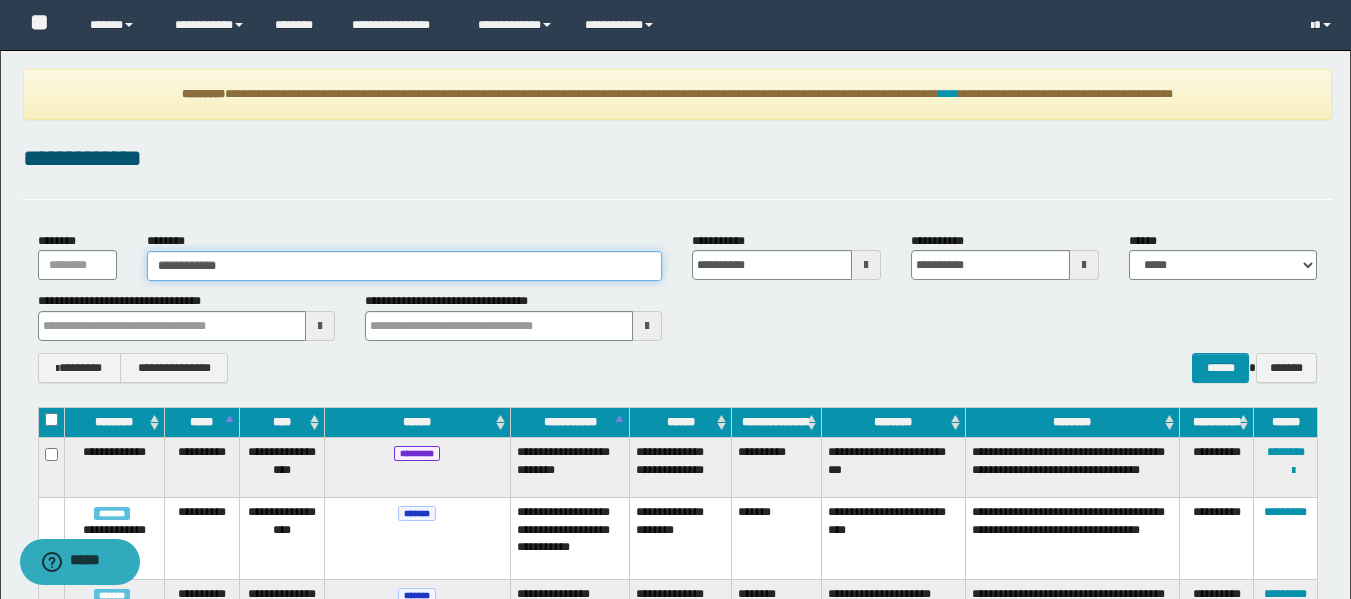 type 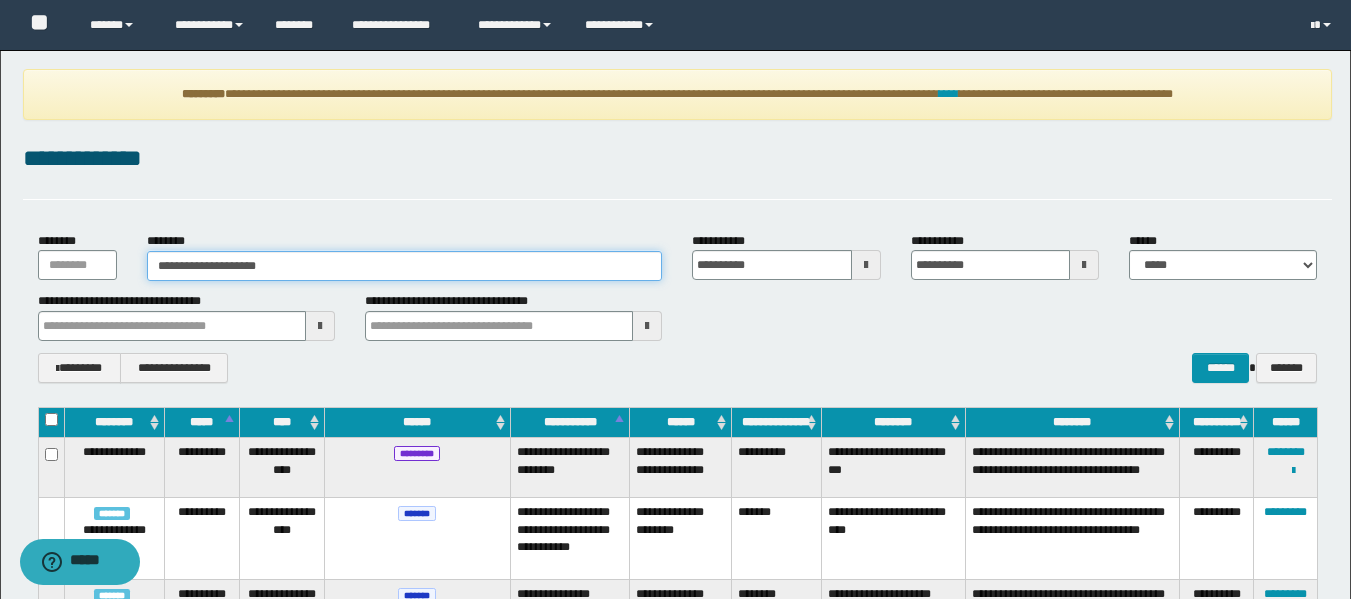 type on "**********" 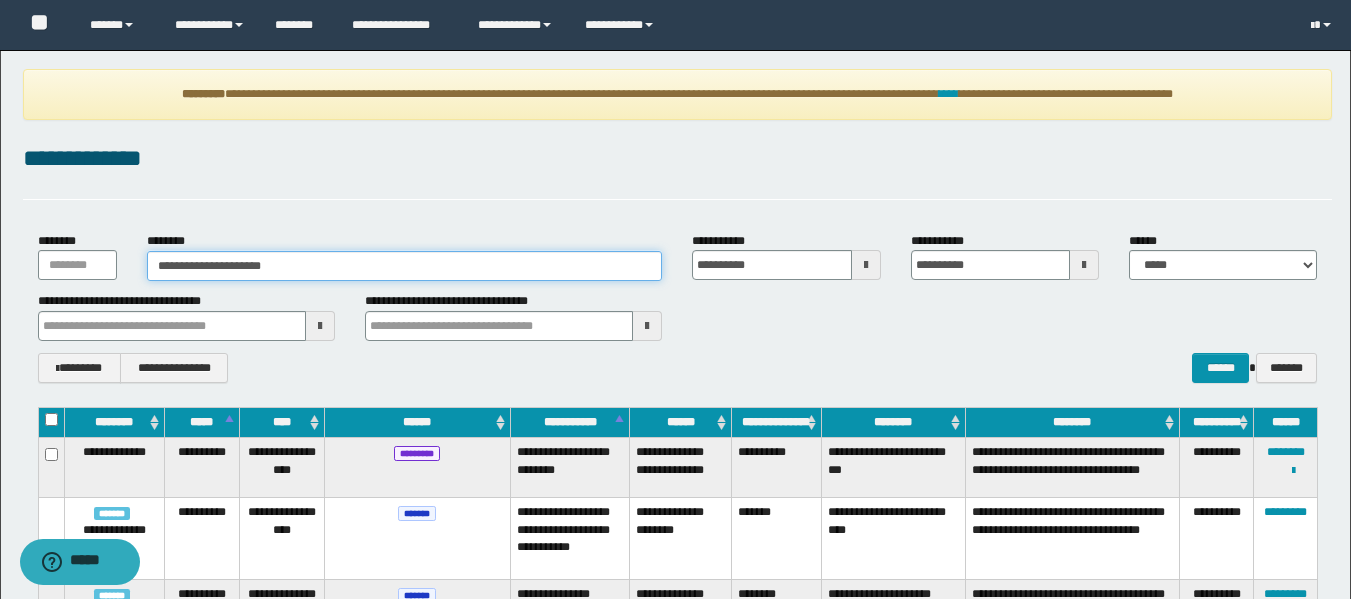 type on "**********" 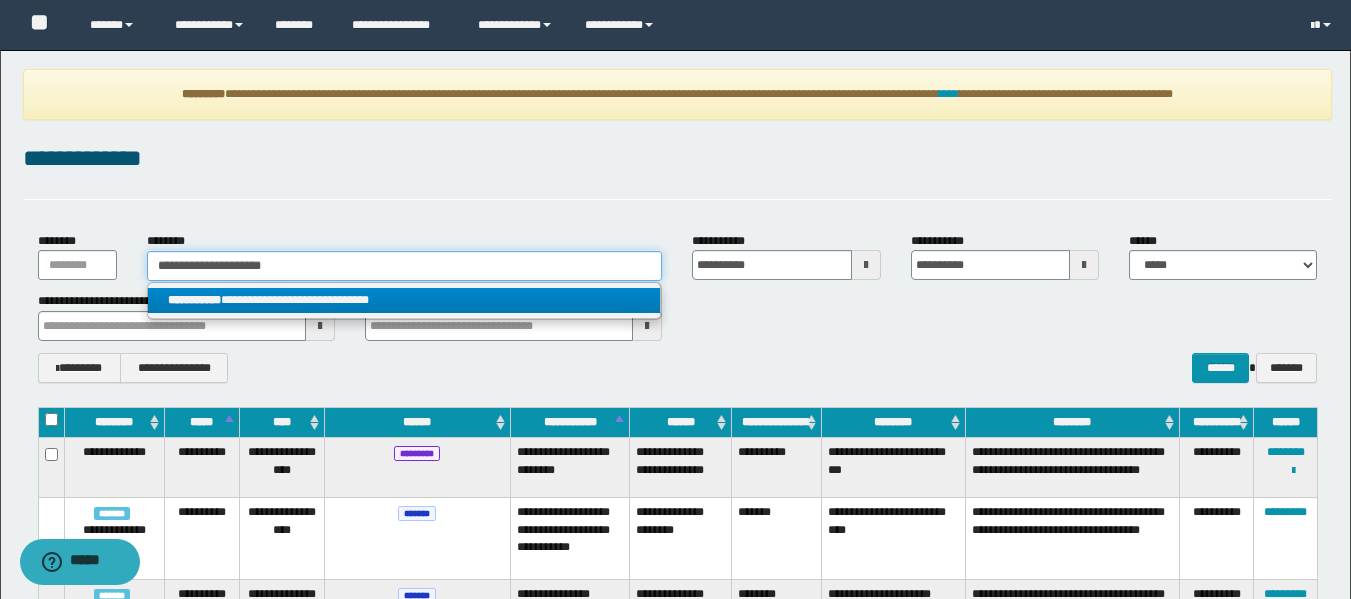 type on "**********" 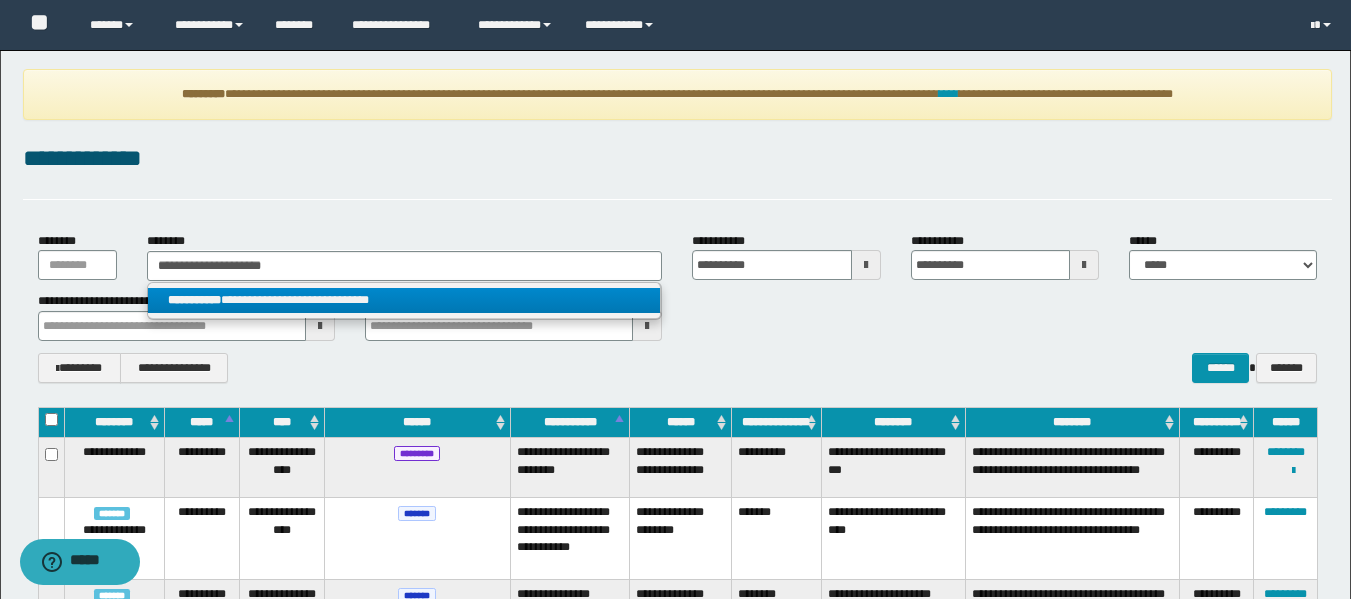 click on "**********" at bounding box center [404, 300] 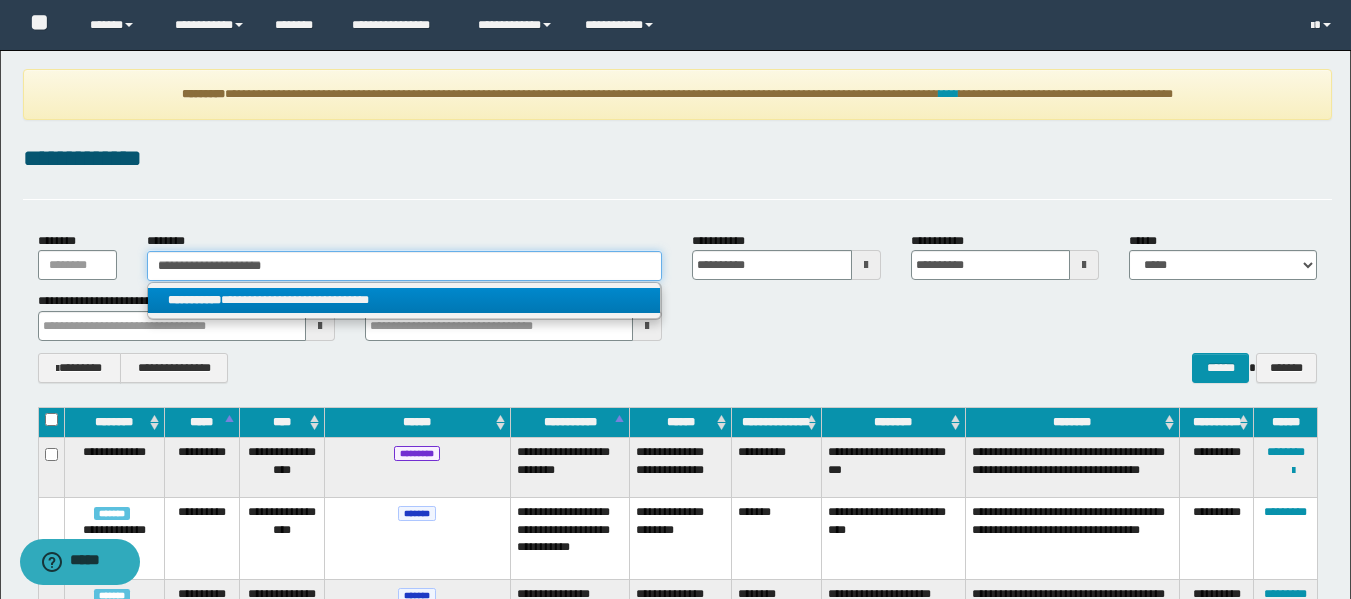 type 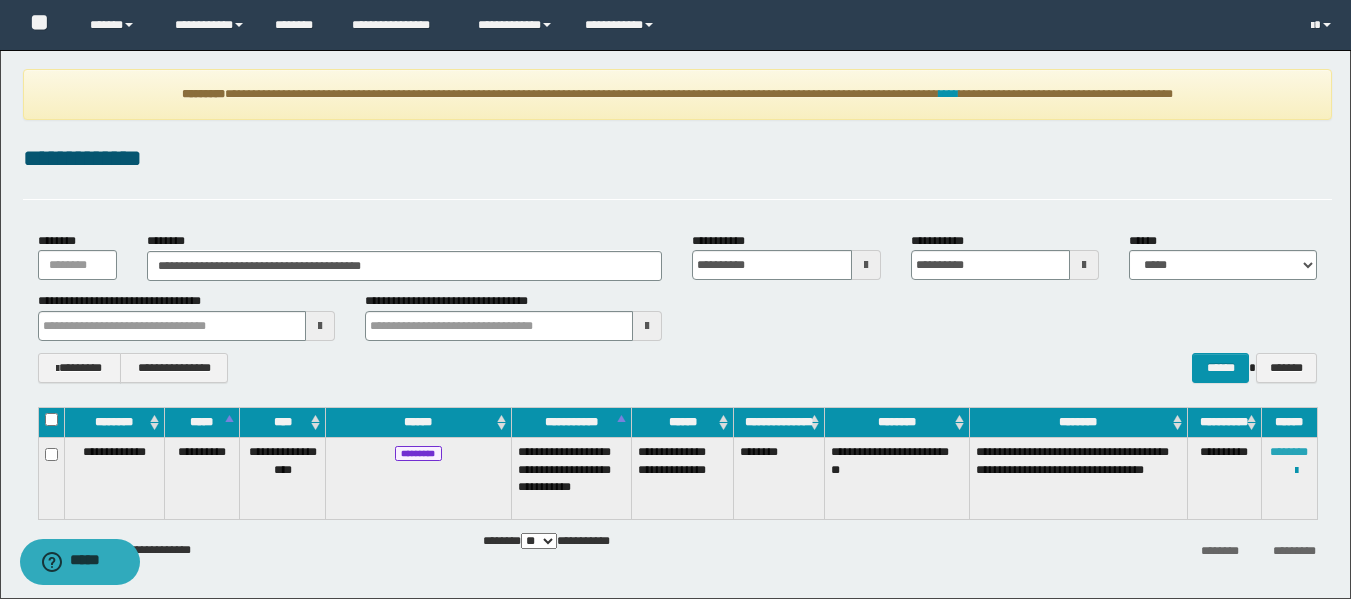 click on "********" at bounding box center [1289, 452] 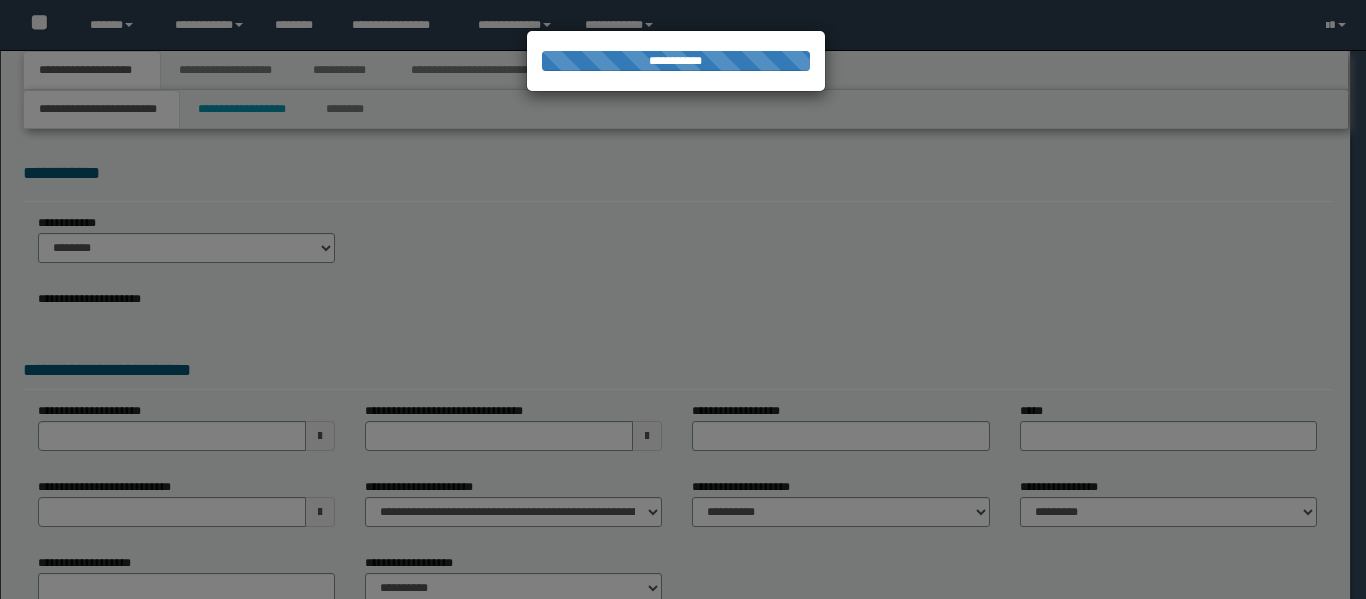 scroll, scrollTop: 0, scrollLeft: 0, axis: both 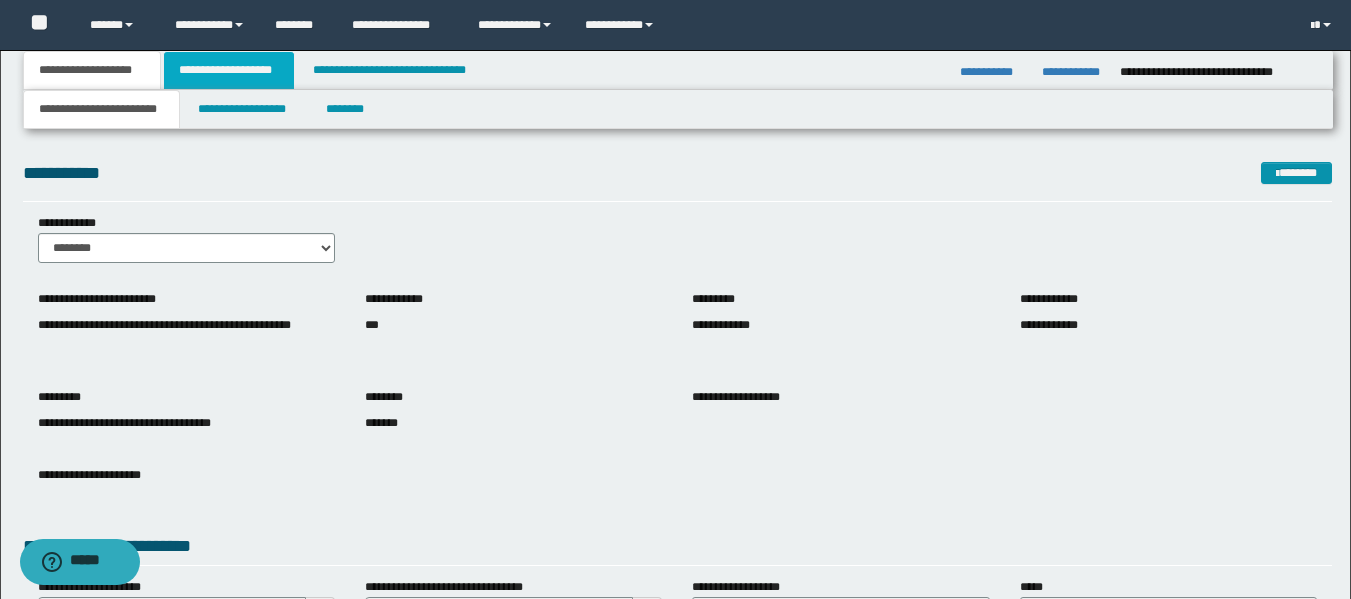 click on "**********" at bounding box center (229, 70) 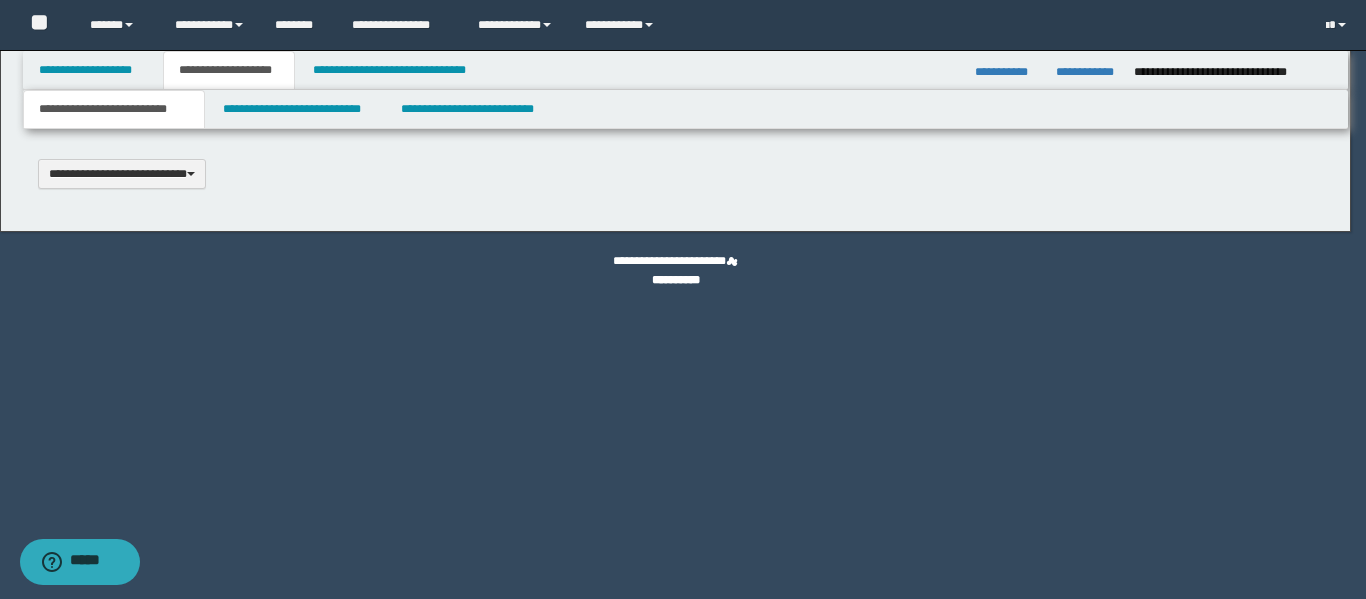 type 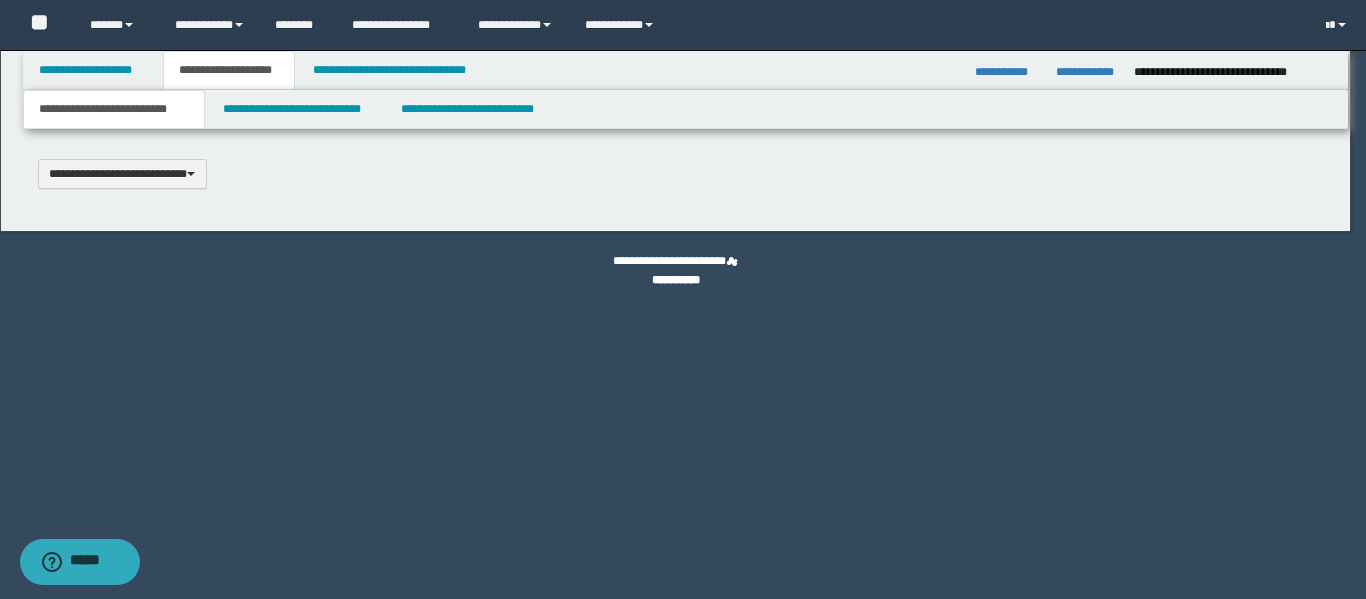 scroll, scrollTop: 0, scrollLeft: 0, axis: both 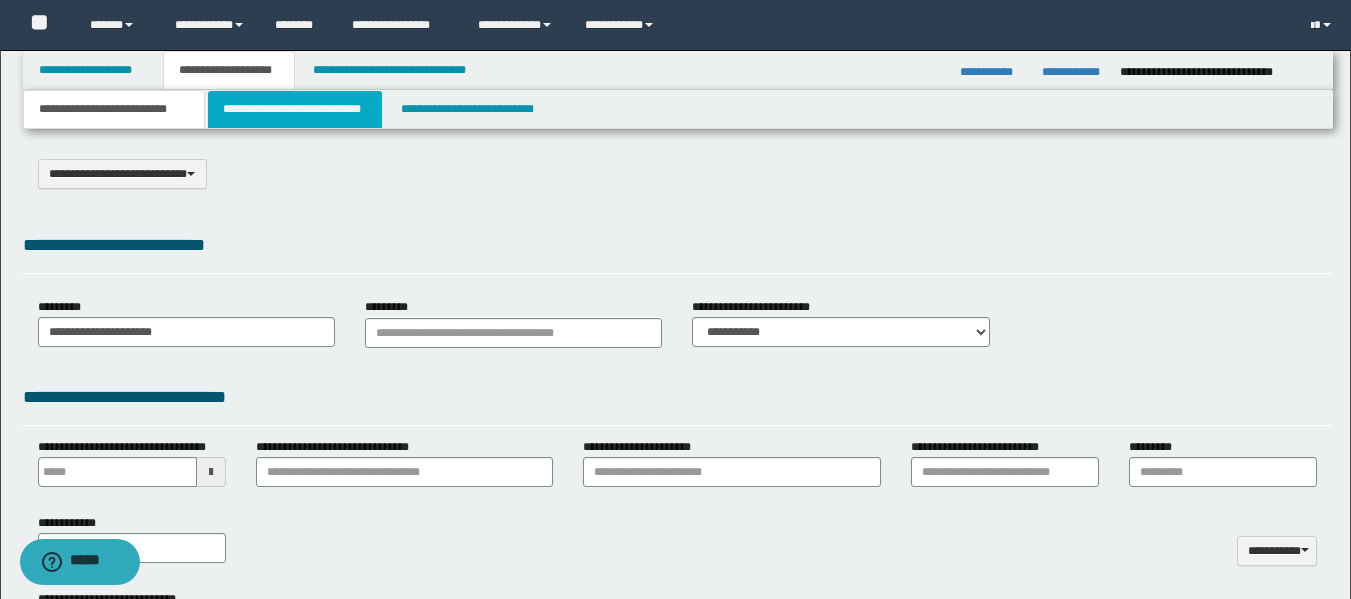 click on "**********" at bounding box center (295, 109) 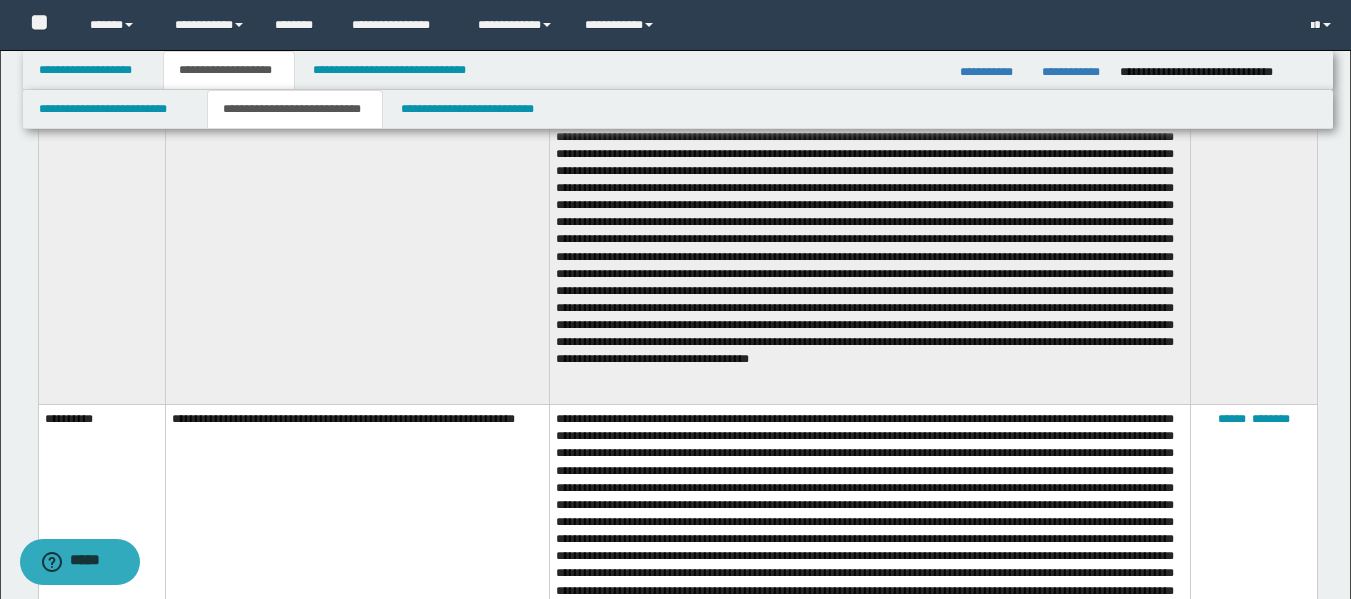 scroll, scrollTop: 1300, scrollLeft: 0, axis: vertical 